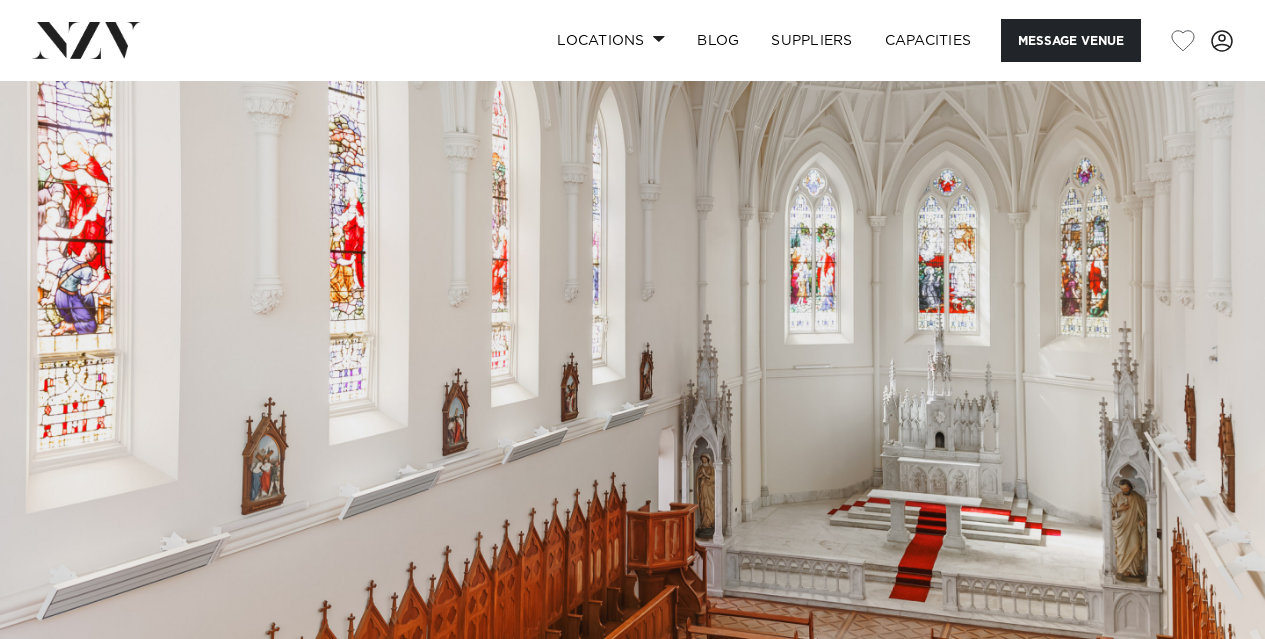 scroll, scrollTop: 0, scrollLeft: 0, axis: both 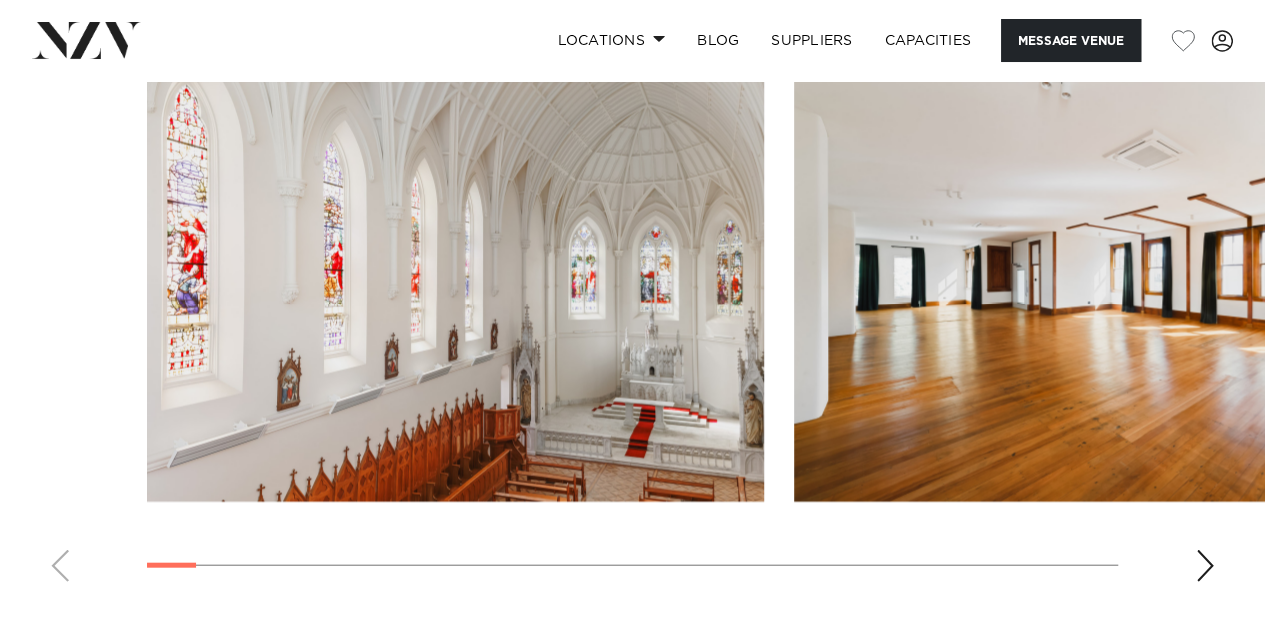 click at bounding box center (1205, 566) 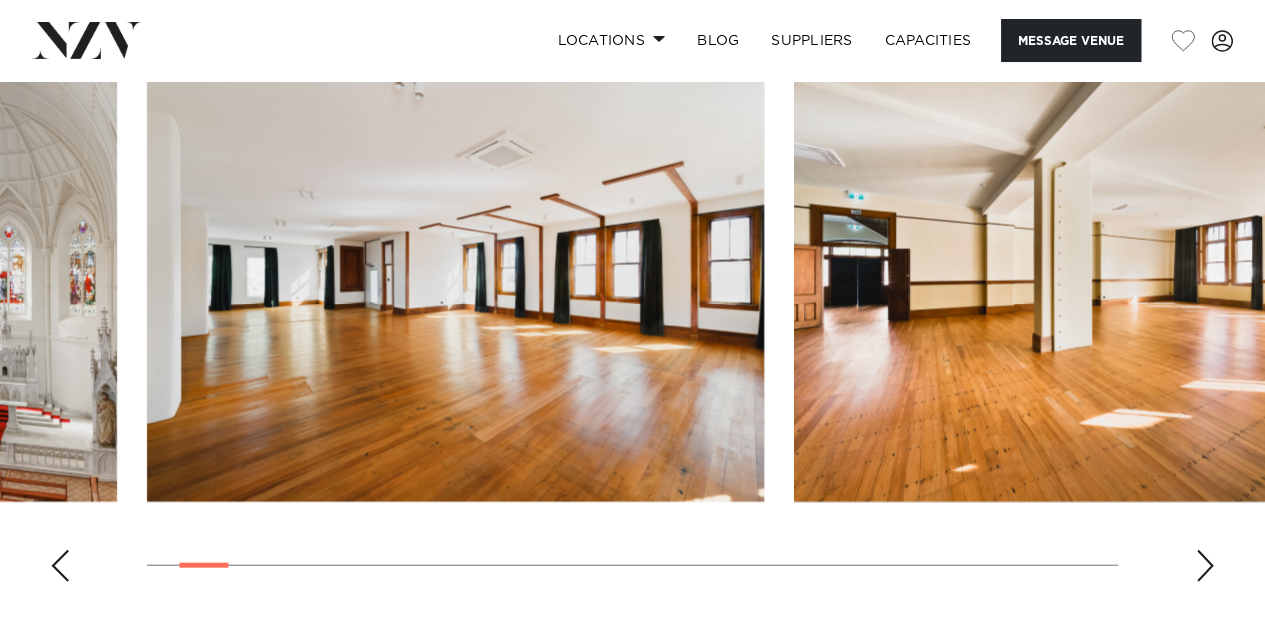 click at bounding box center (1205, 566) 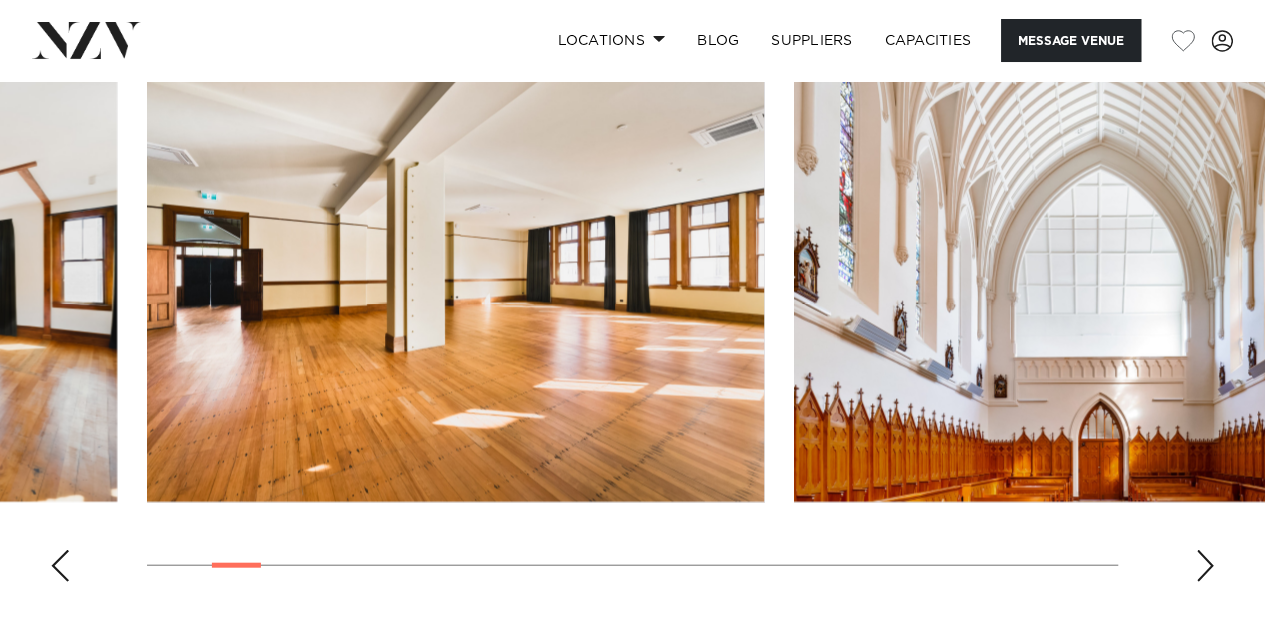 click at bounding box center (1205, 566) 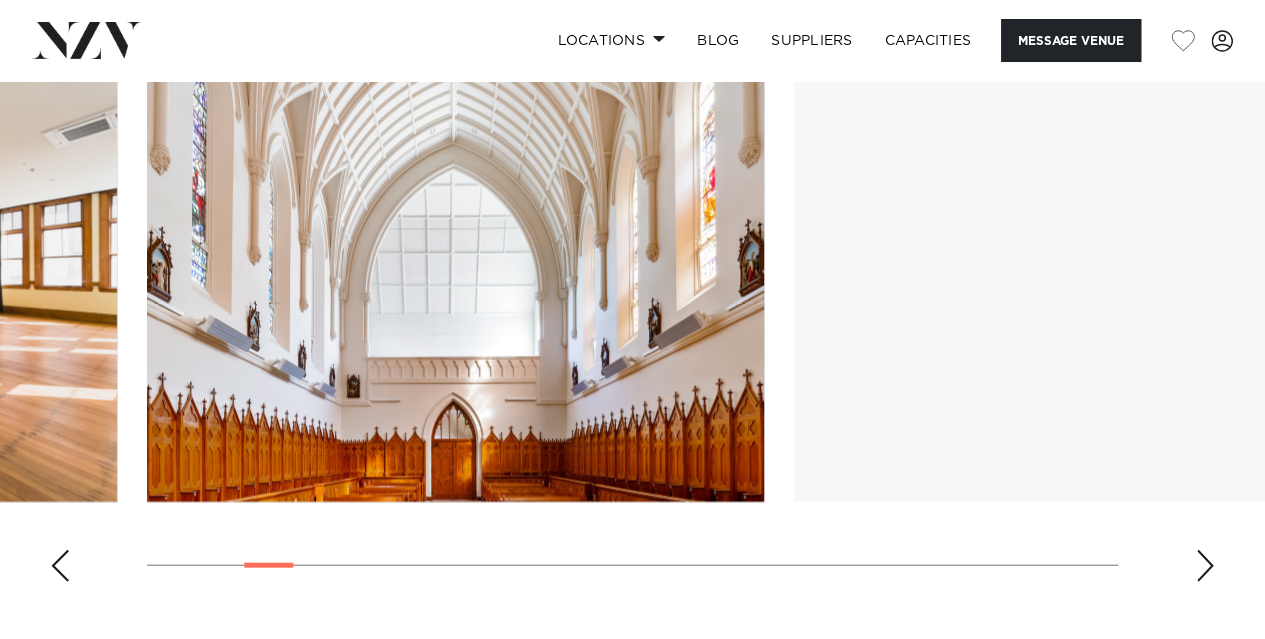 click at bounding box center [1205, 566] 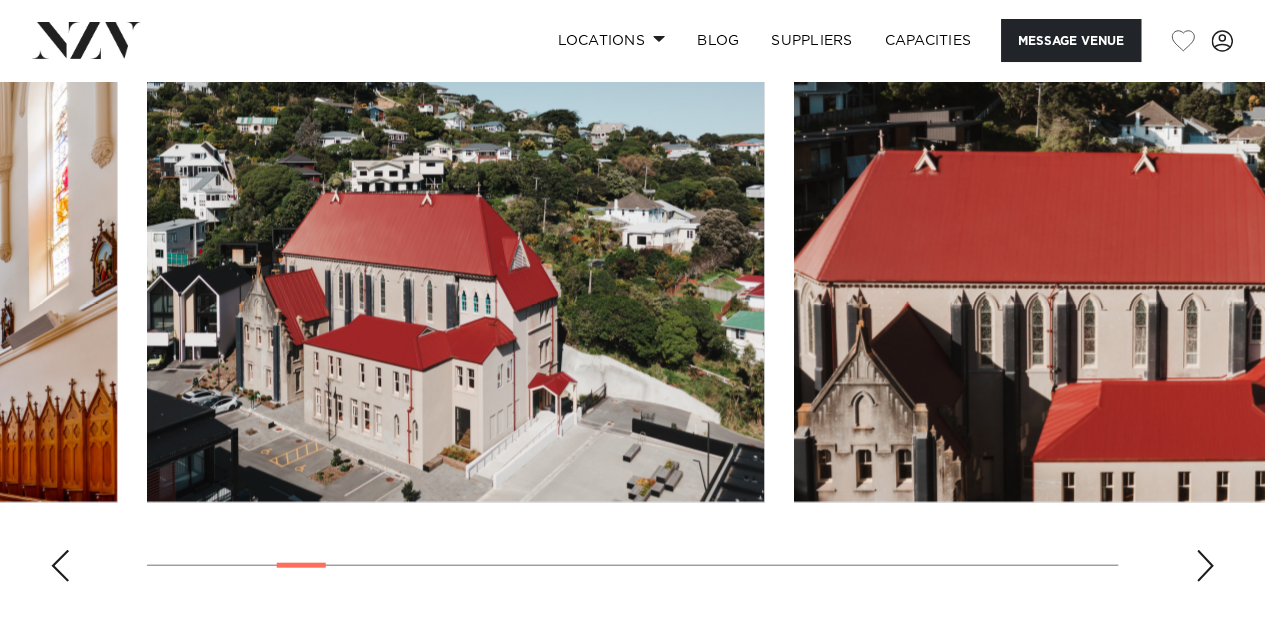 click at bounding box center (1205, 566) 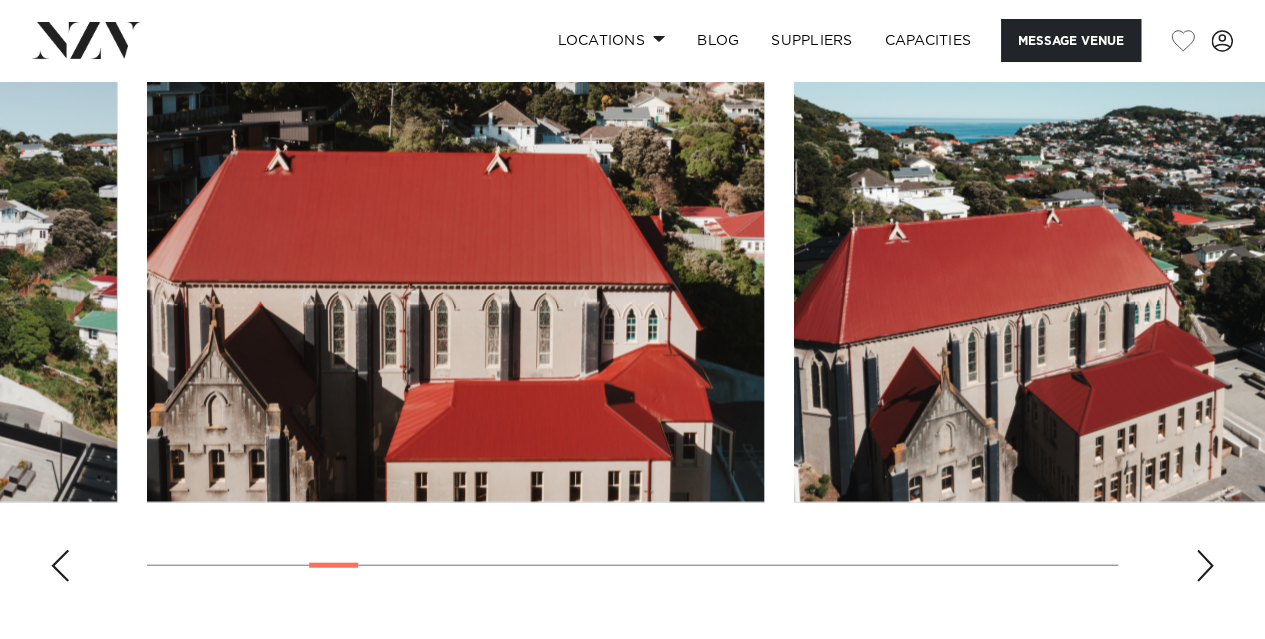 click at bounding box center [60, 566] 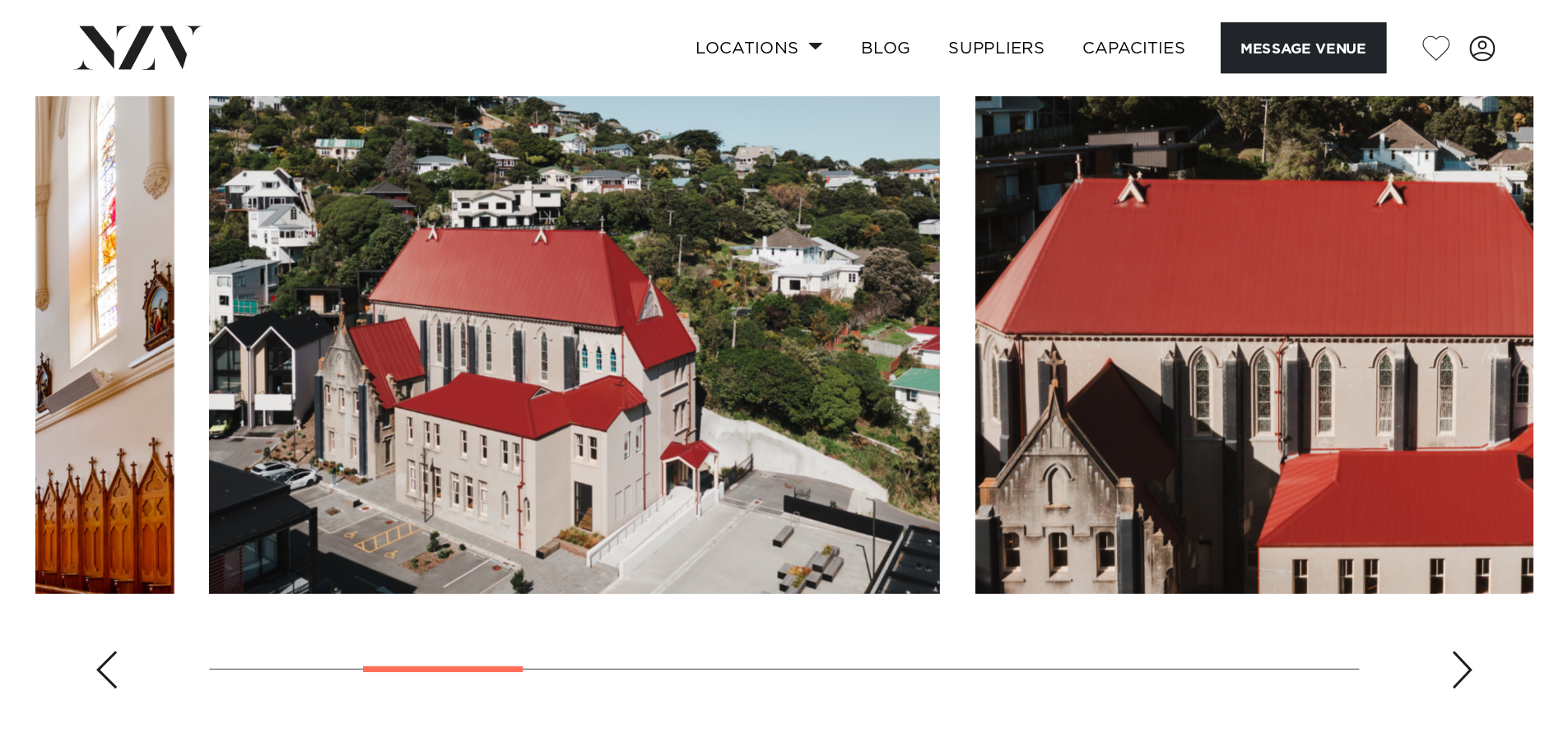 scroll, scrollTop: 1686, scrollLeft: 0, axis: vertical 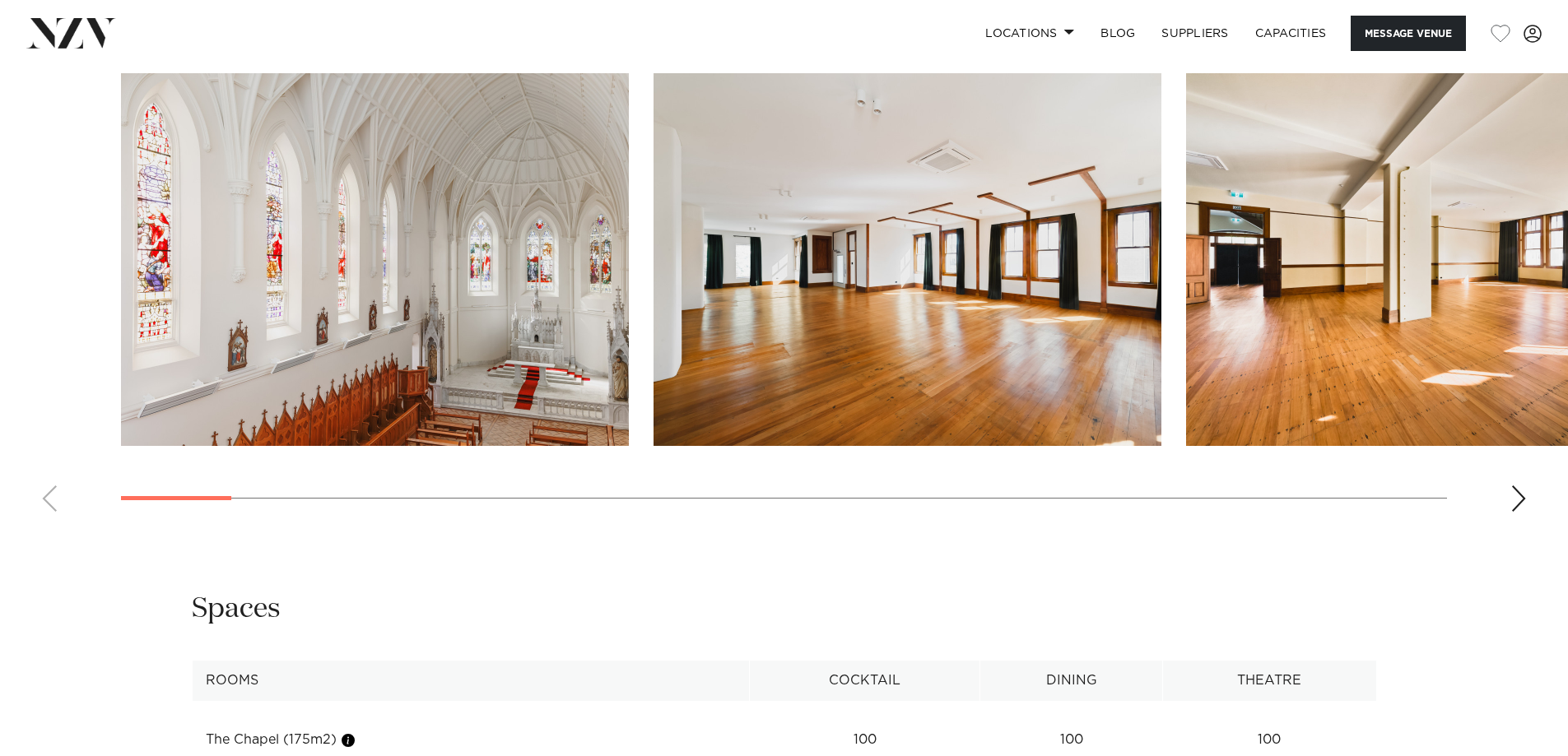 click at bounding box center (1519, 499) 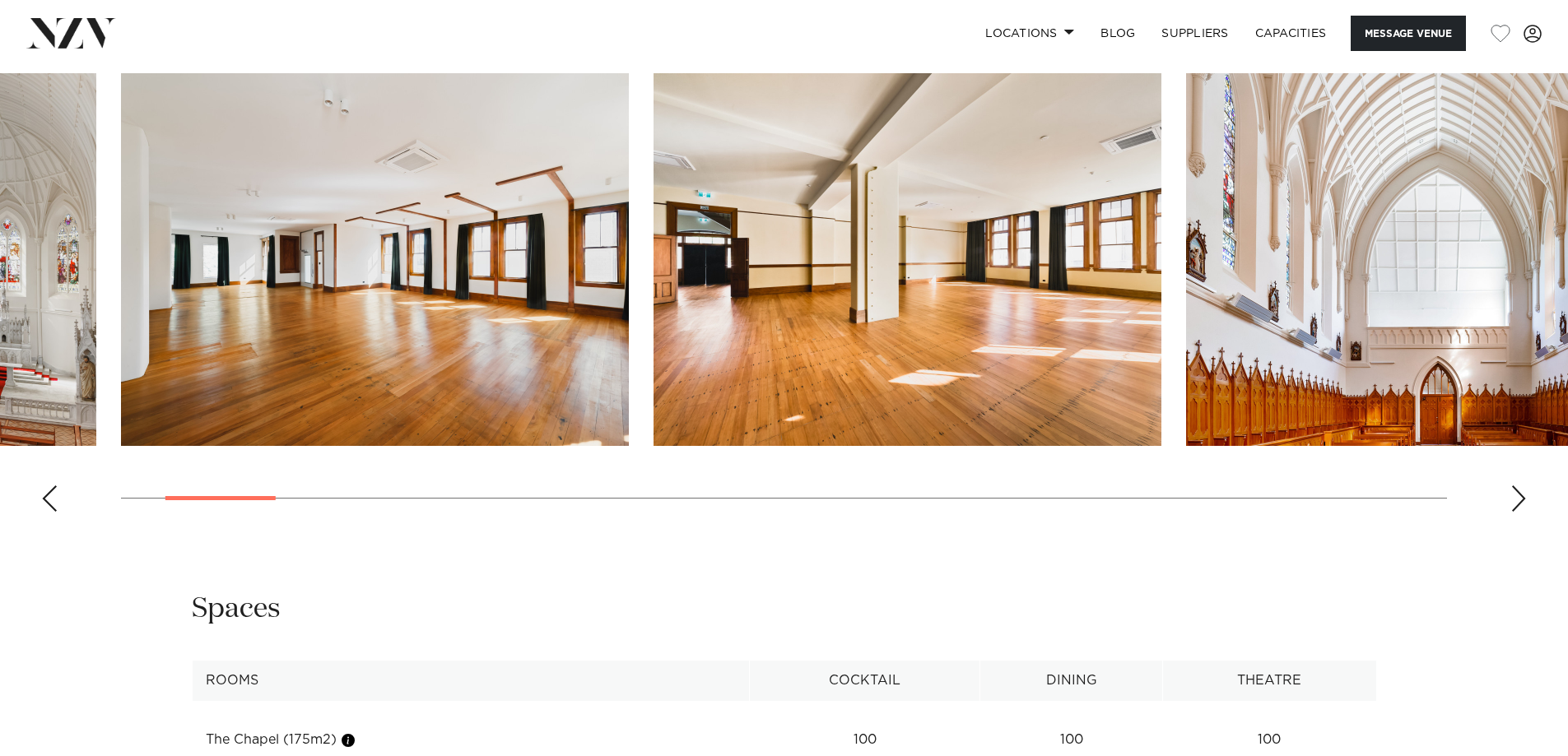 click at bounding box center (1519, 499) 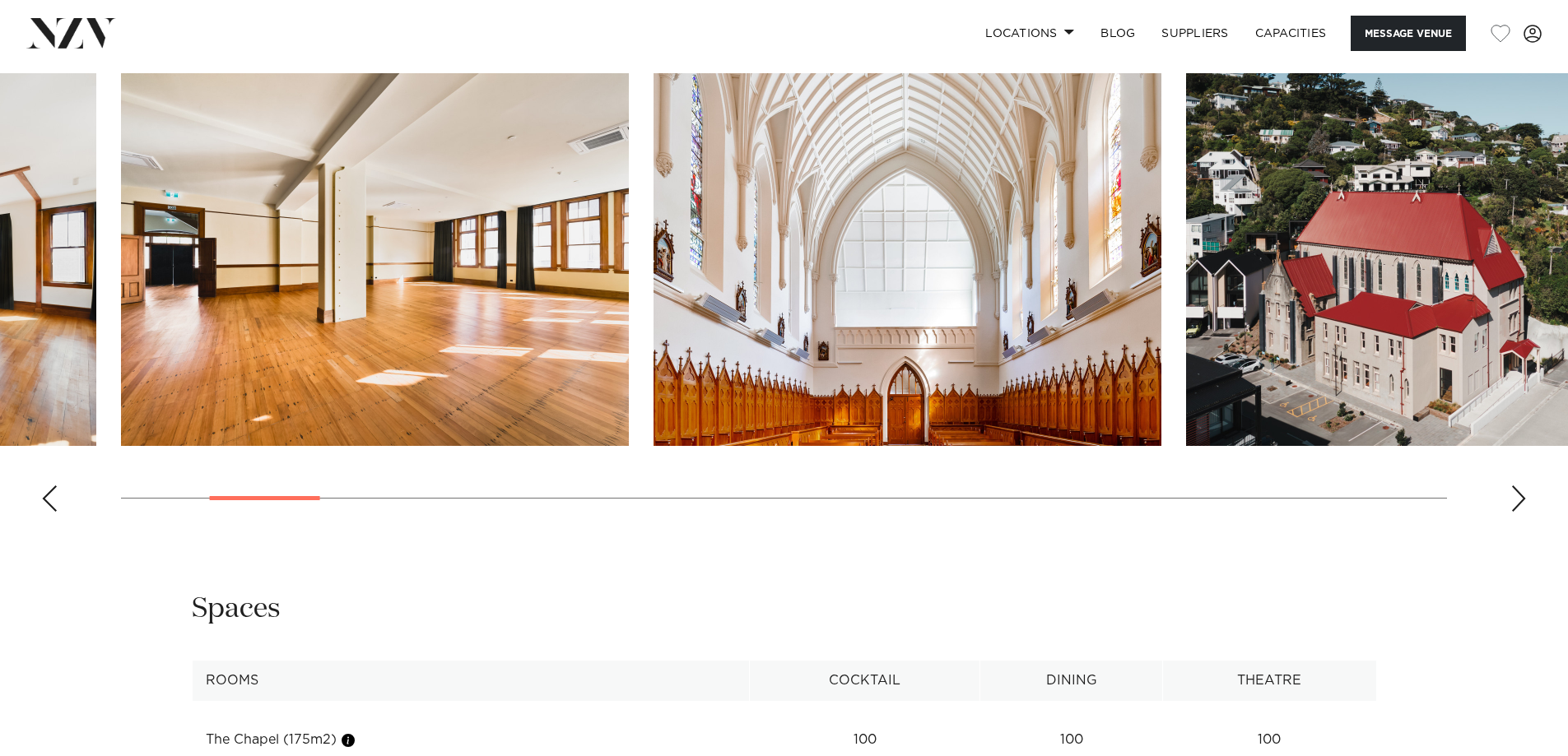 click at bounding box center (1519, 499) 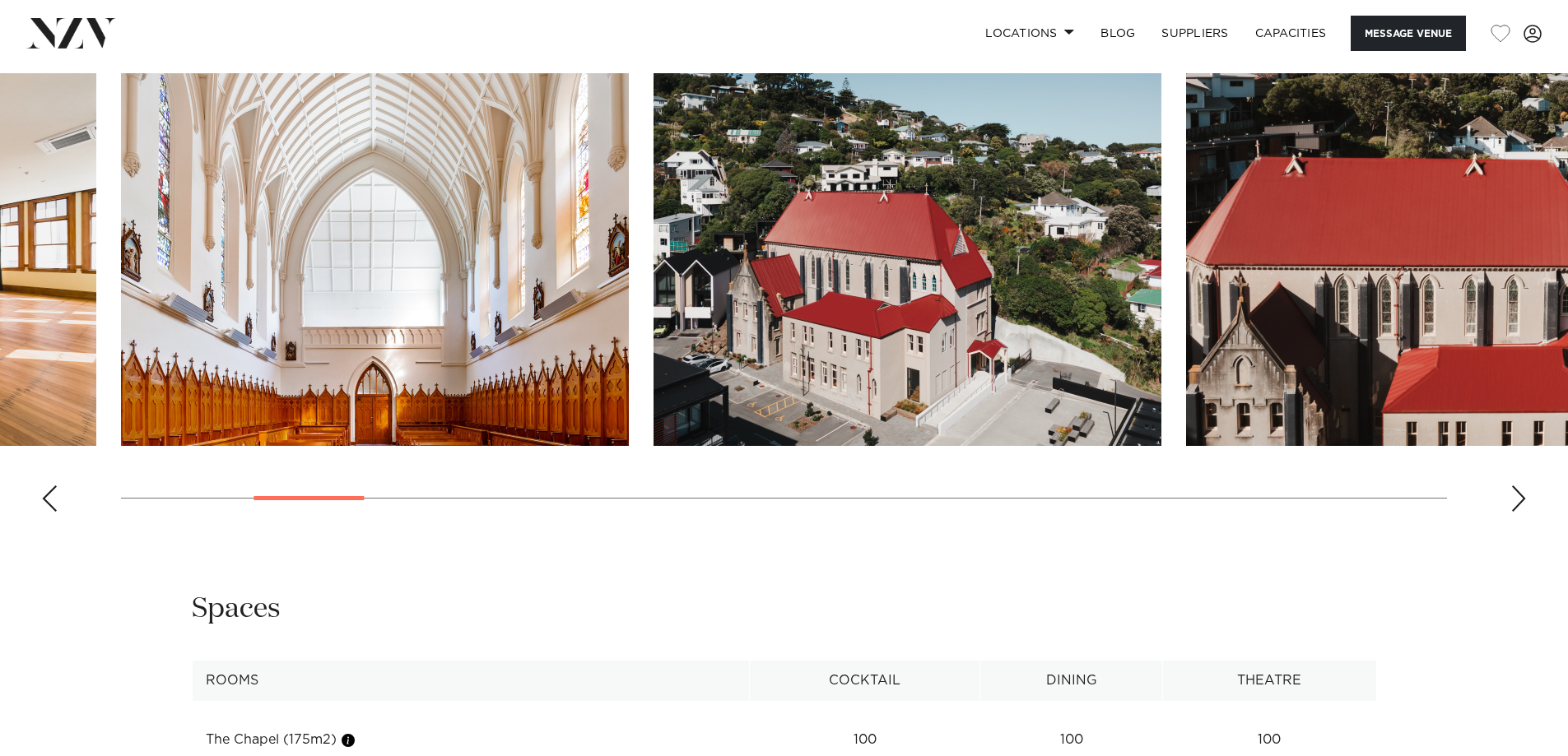 click at bounding box center [1519, 499] 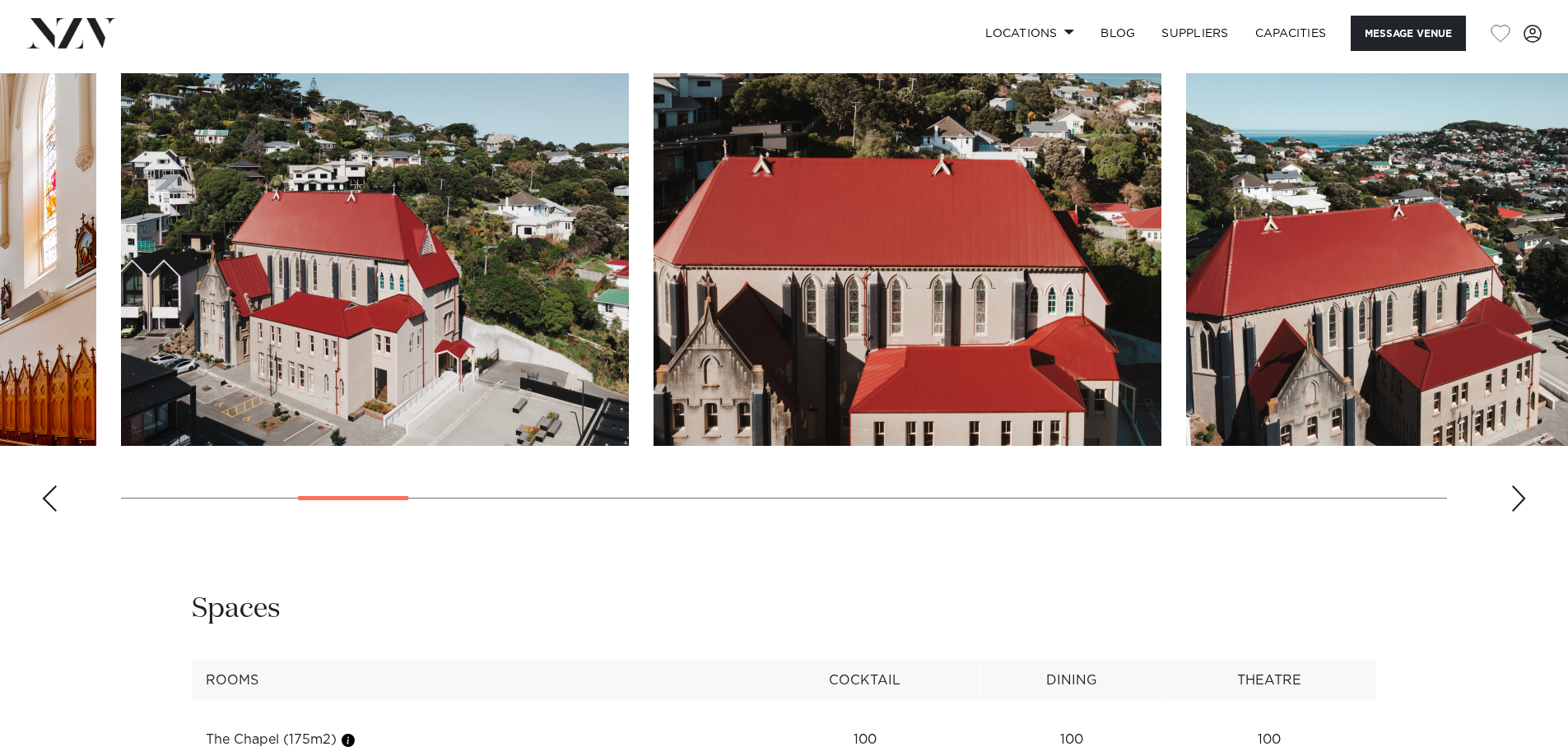 click at bounding box center [1519, 499] 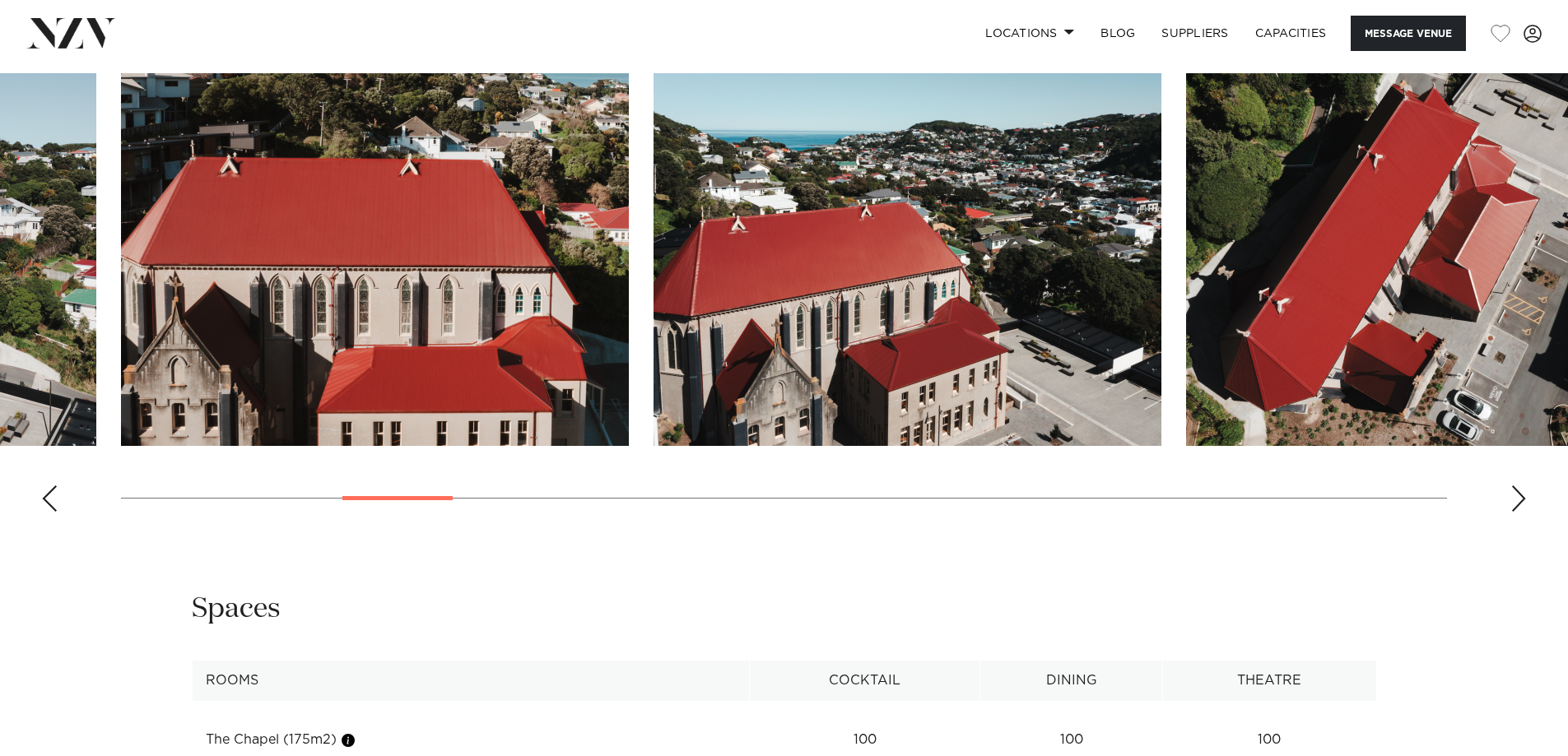 click at bounding box center [1519, 499] 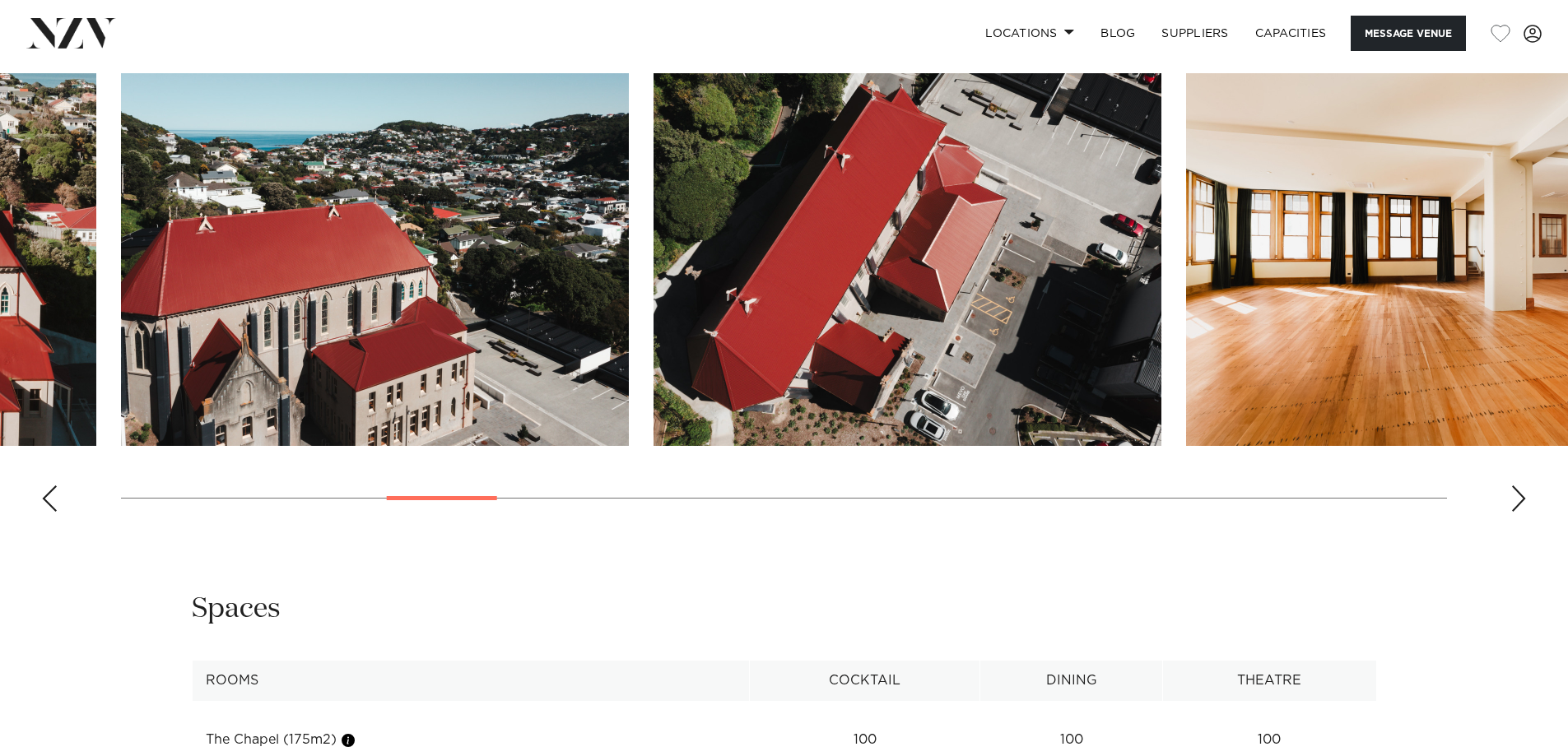 click at bounding box center [1519, 499] 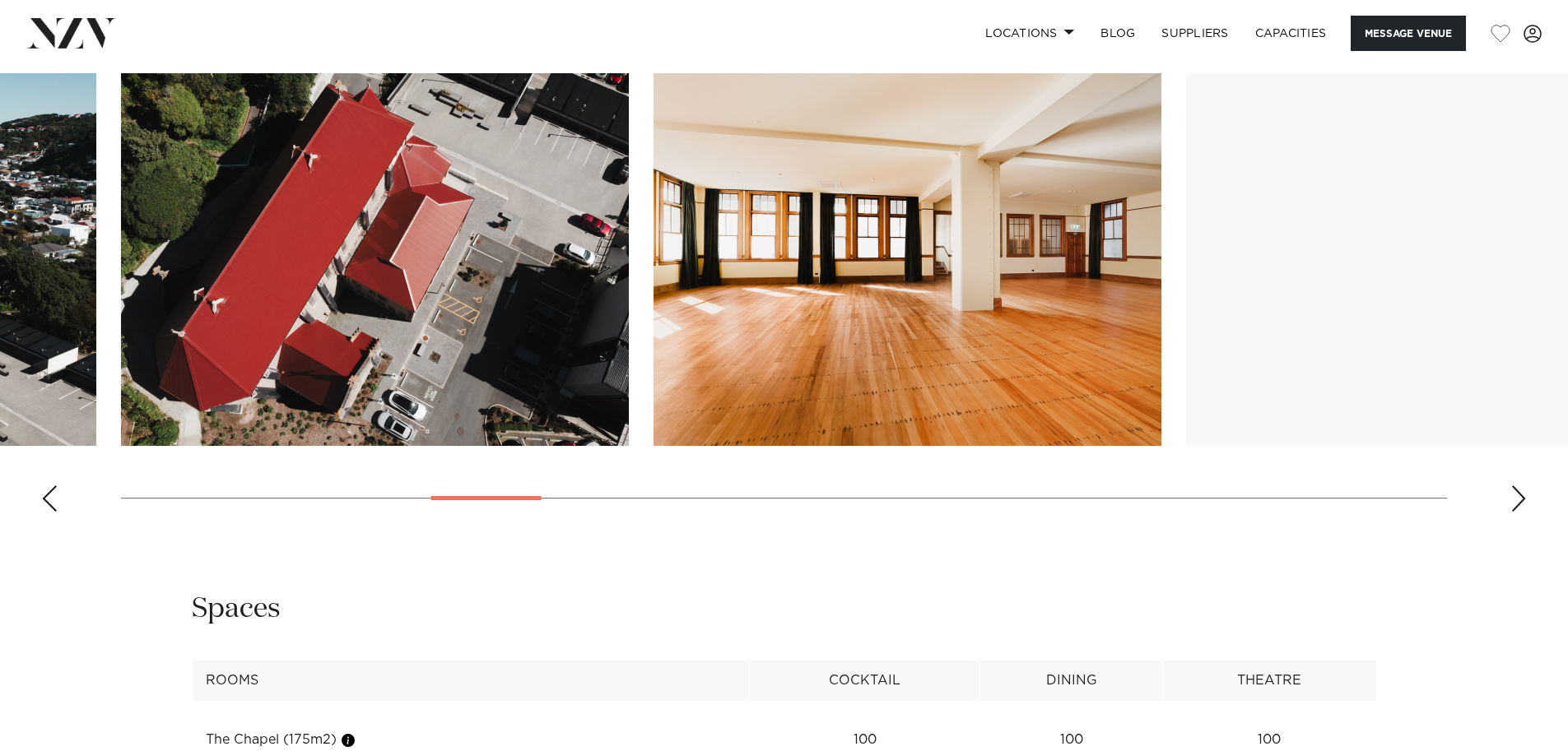 click at bounding box center [1519, 499] 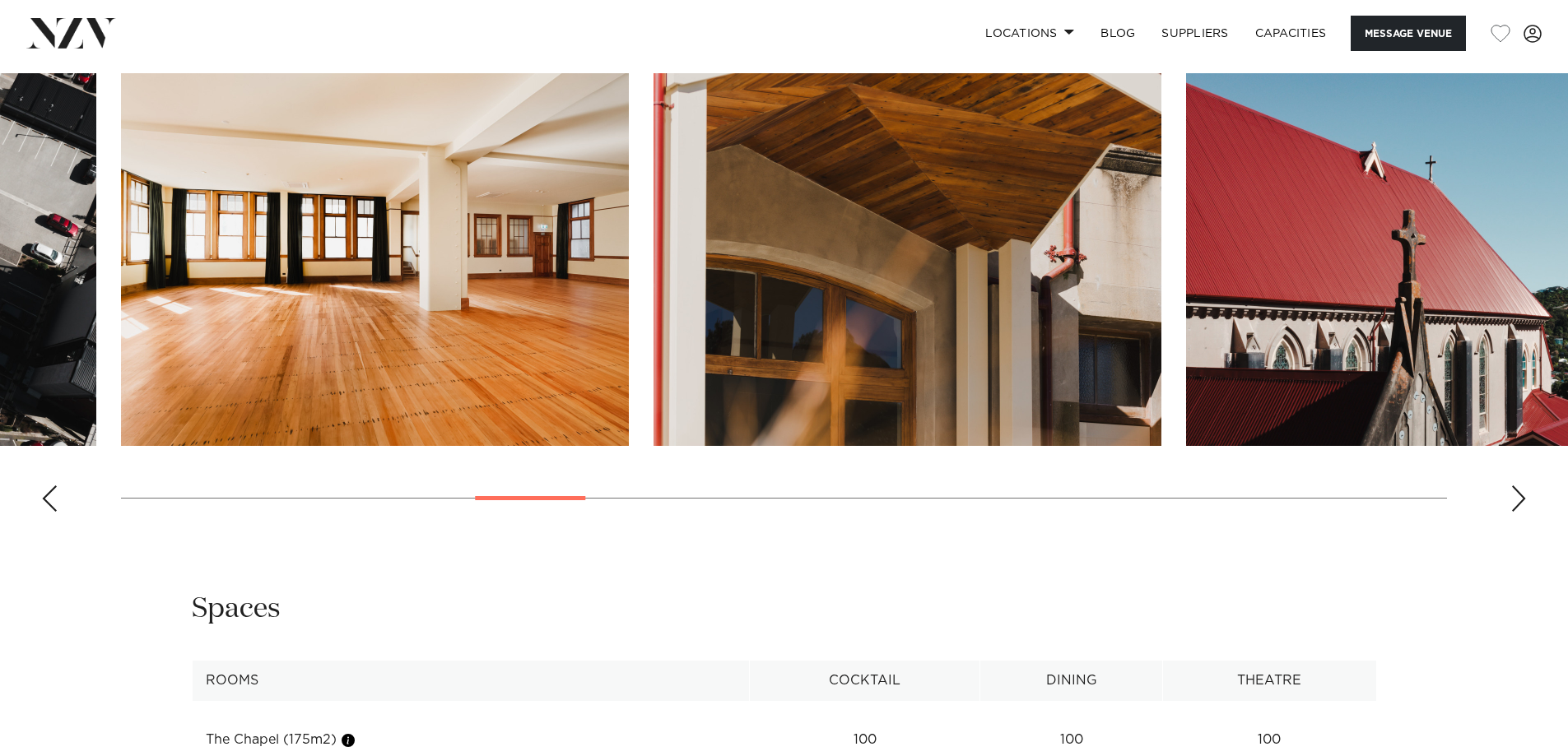 click at bounding box center (1519, 499) 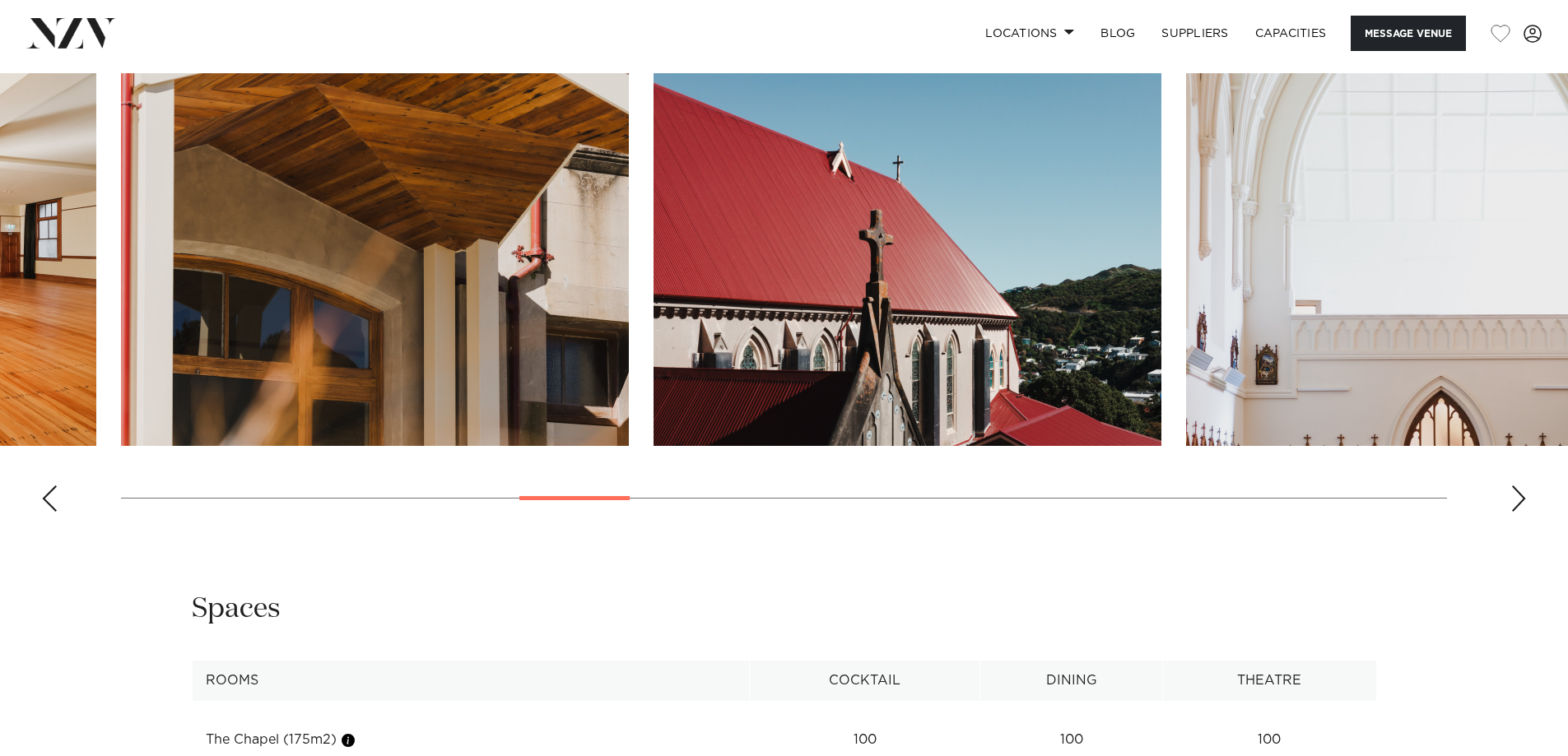 click at bounding box center (1519, 499) 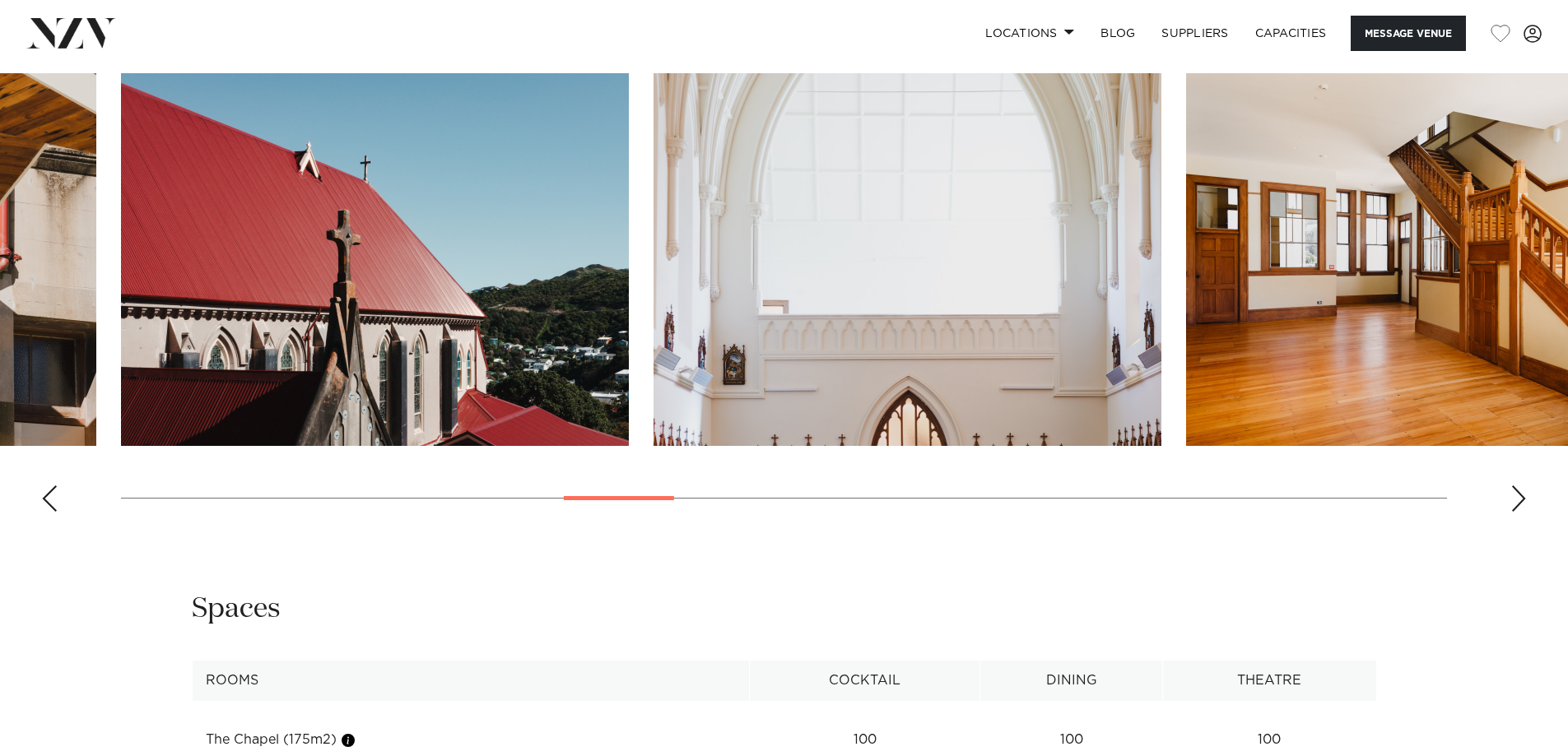 click at bounding box center (1519, 499) 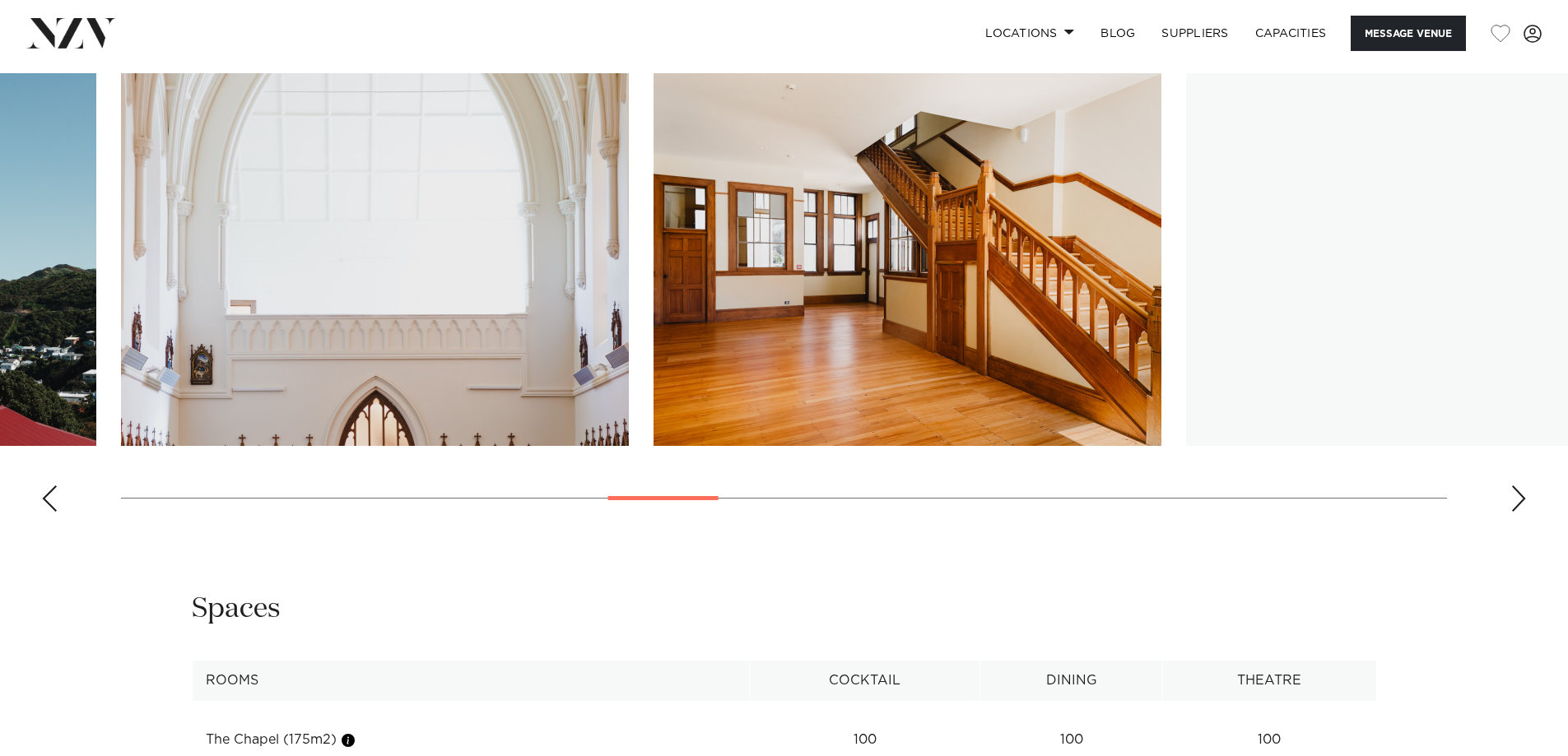 click at bounding box center [1519, 499] 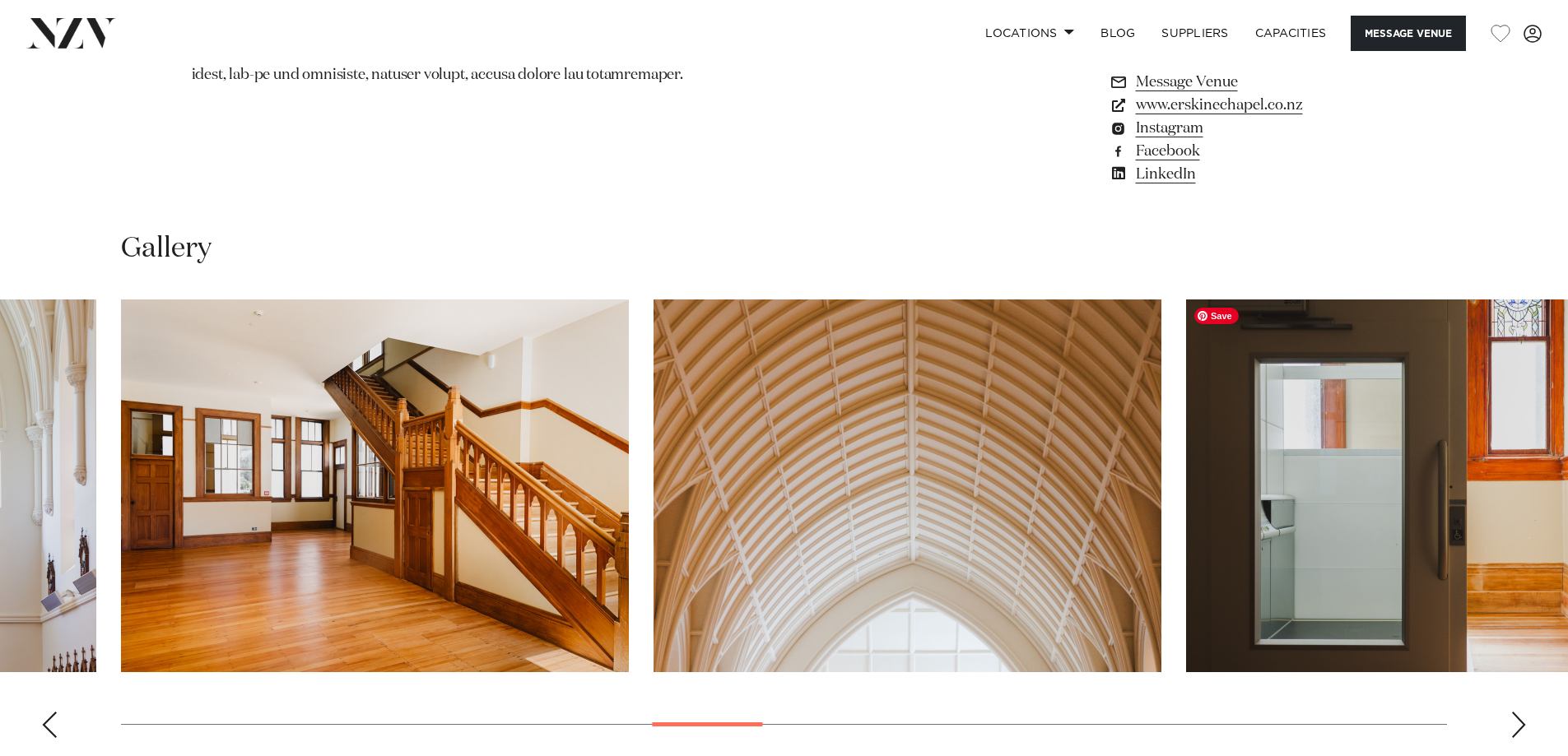 scroll, scrollTop: 1645, scrollLeft: 0, axis: vertical 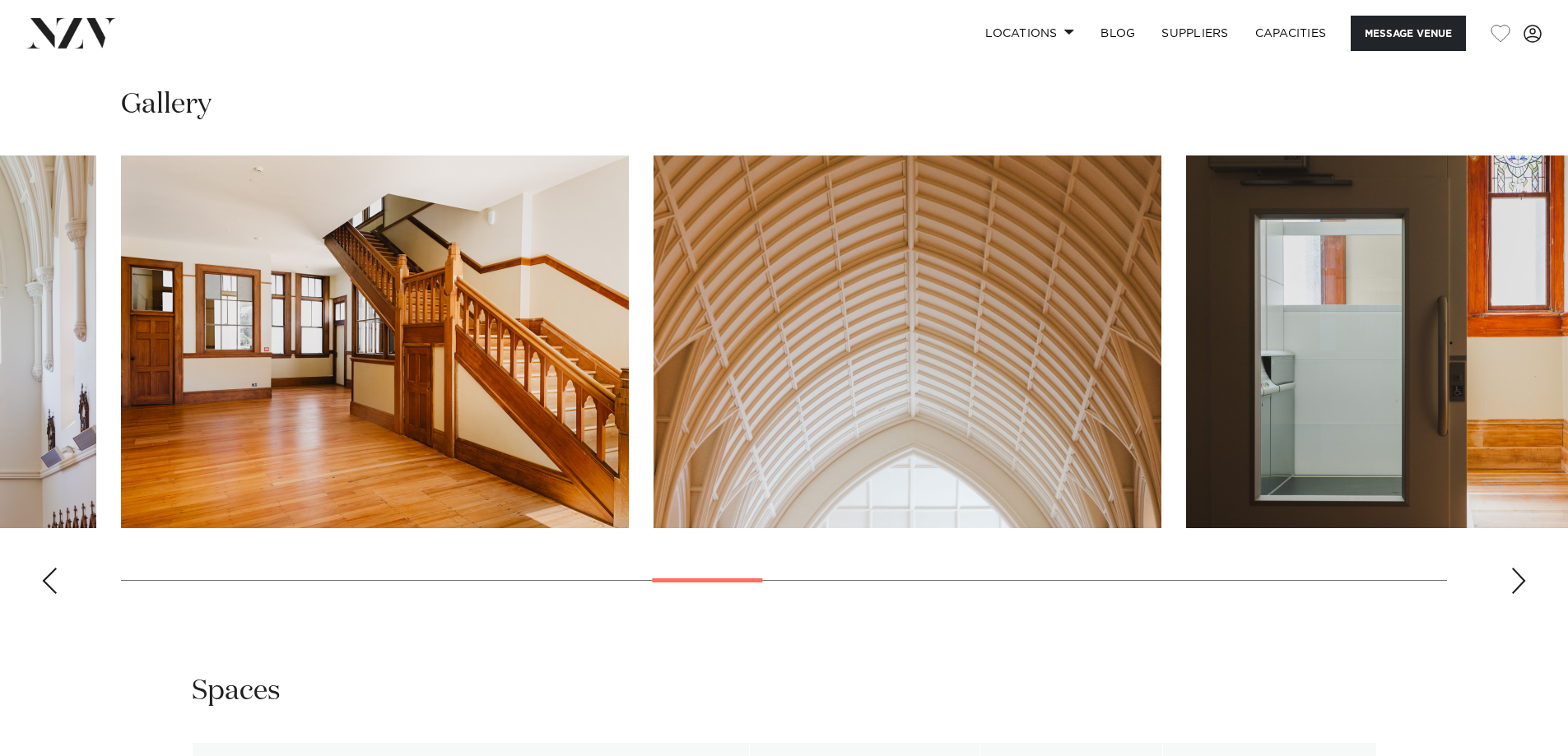 click at bounding box center [1519, 581] 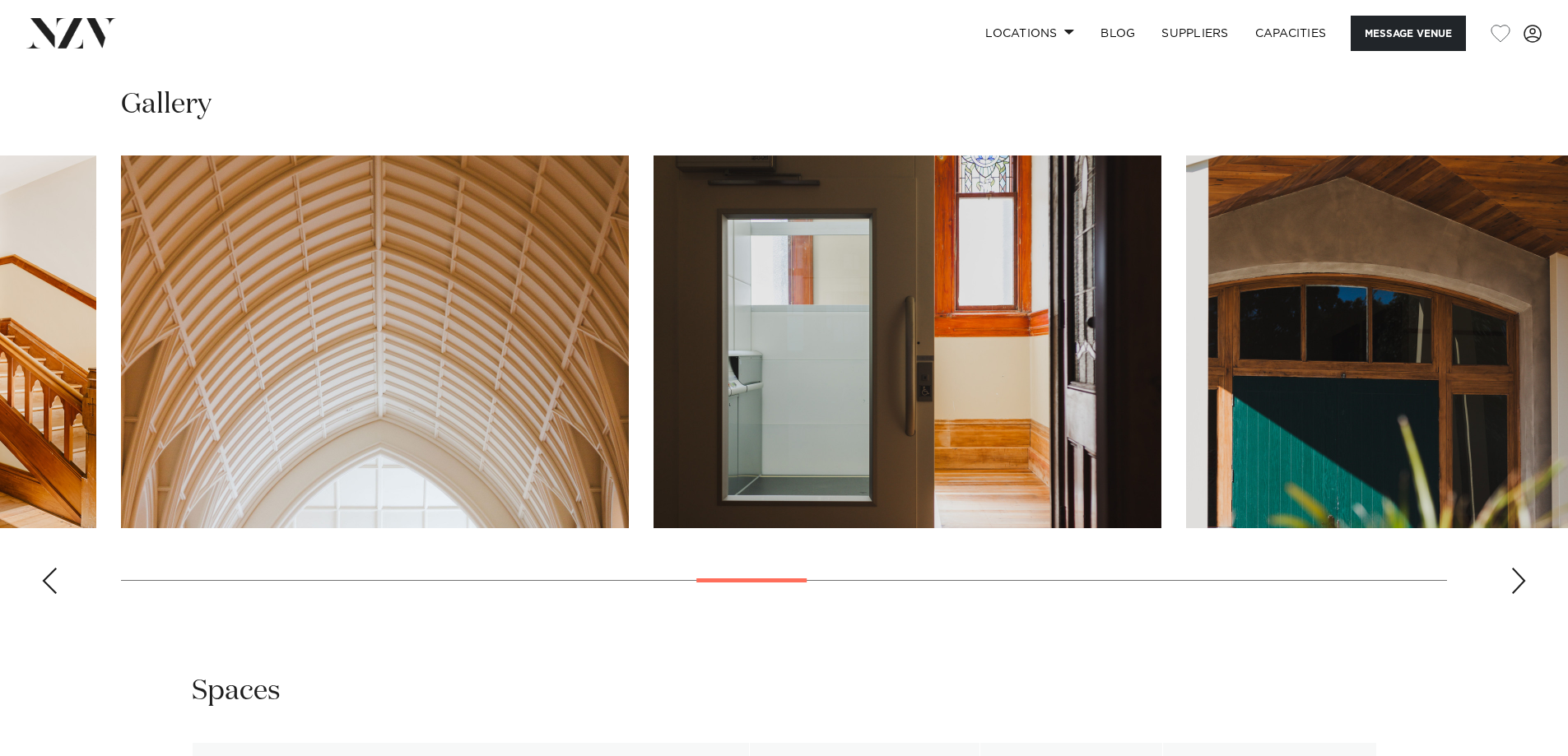 click at bounding box center (1519, 581) 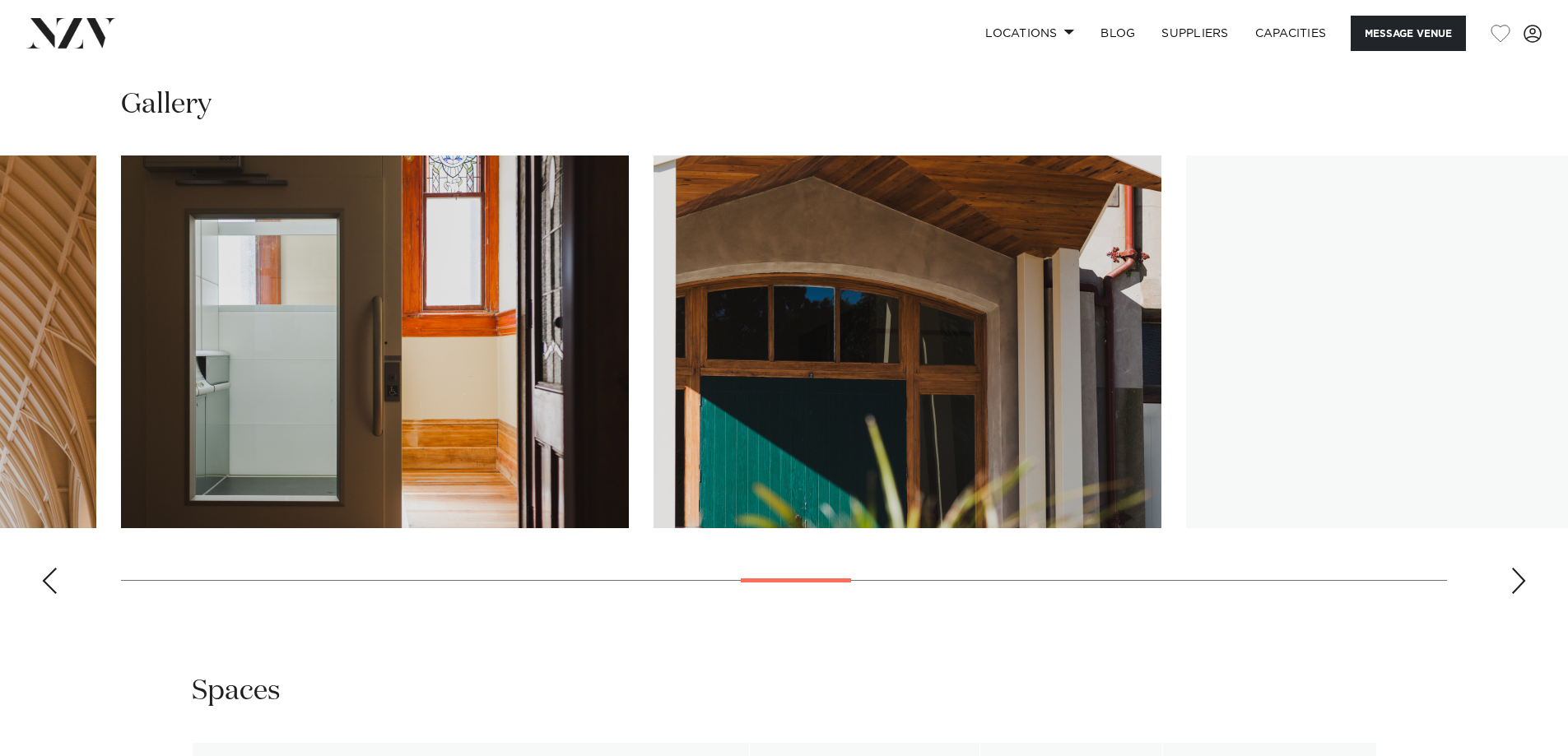 click at bounding box center [1519, 581] 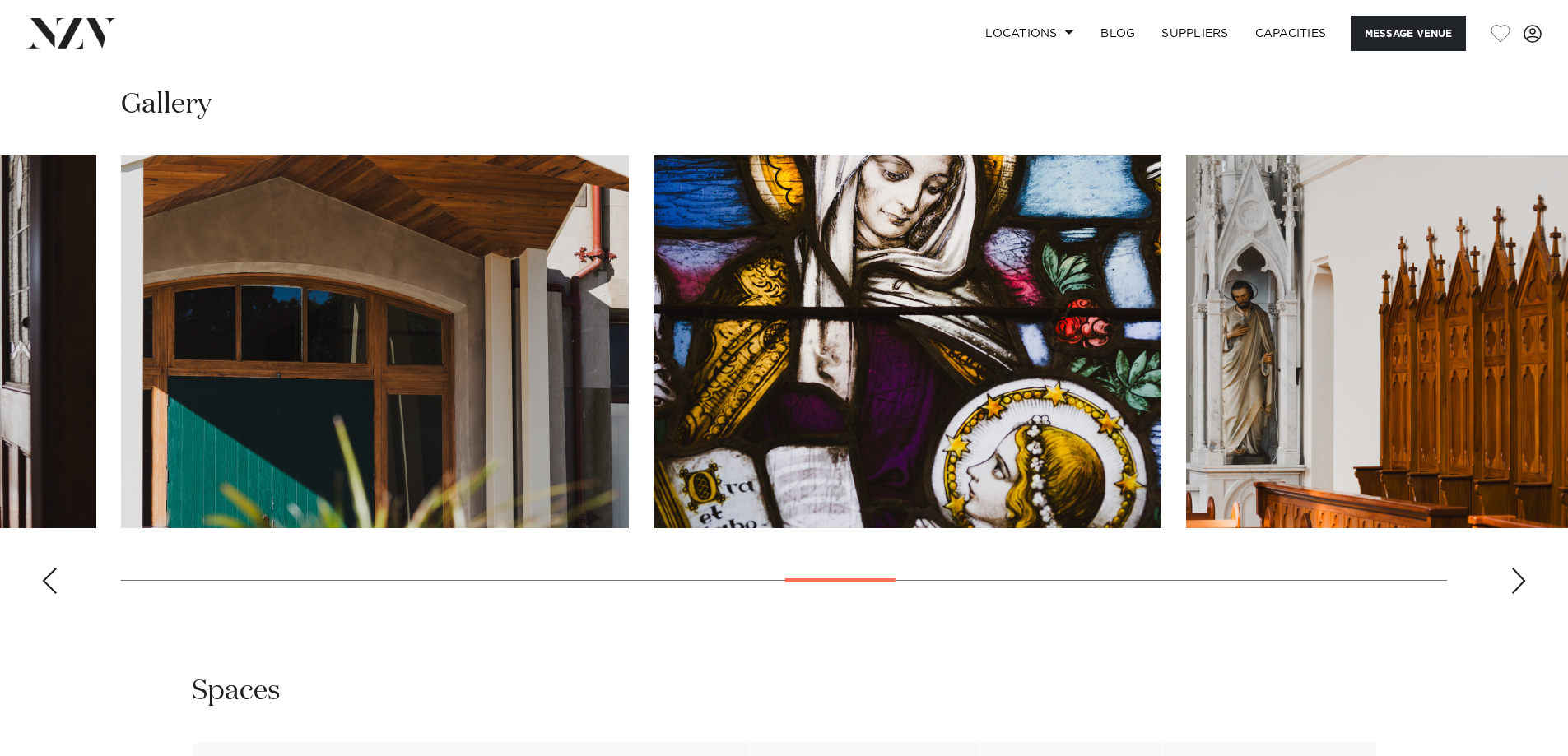 click at bounding box center [1519, 581] 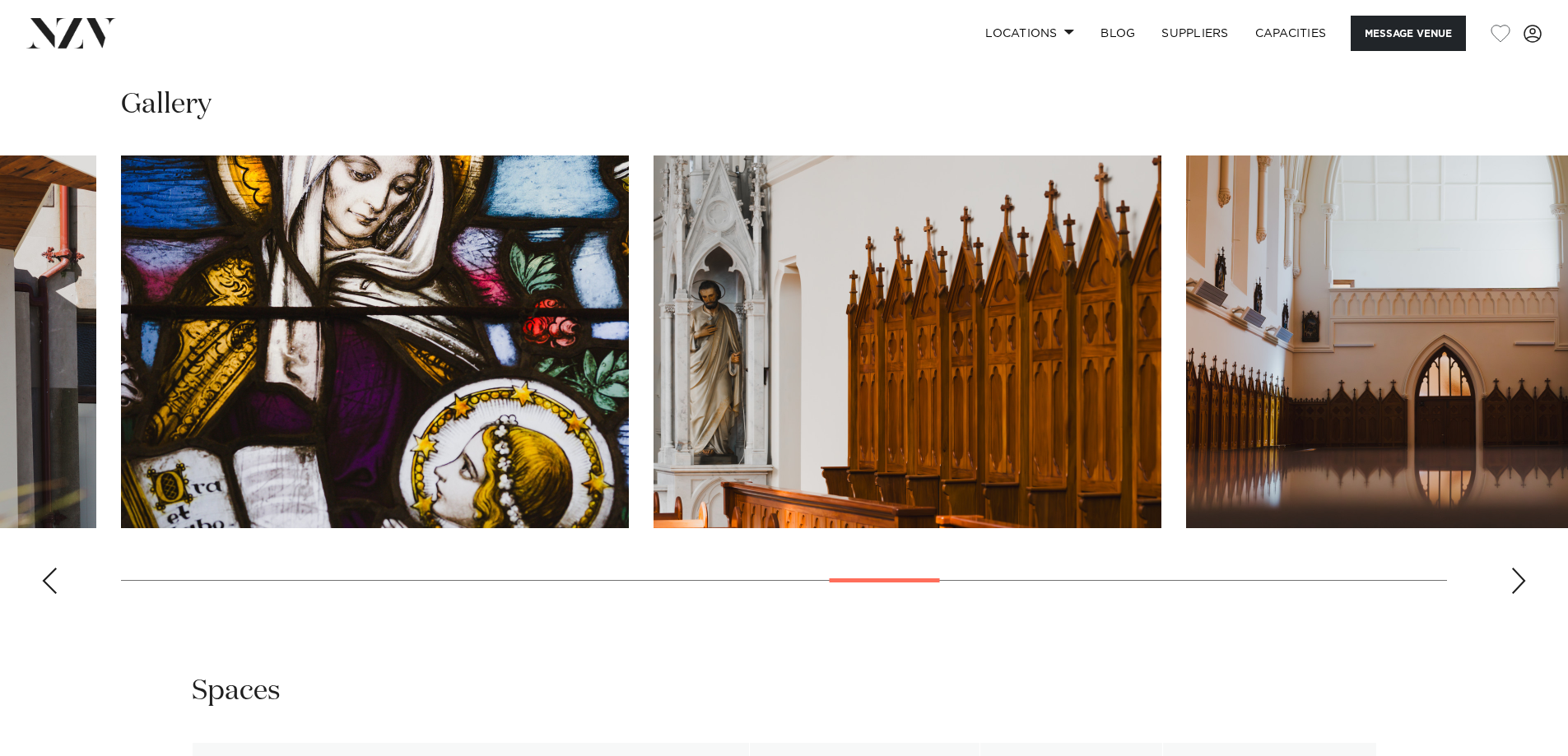 click at bounding box center [1519, 581] 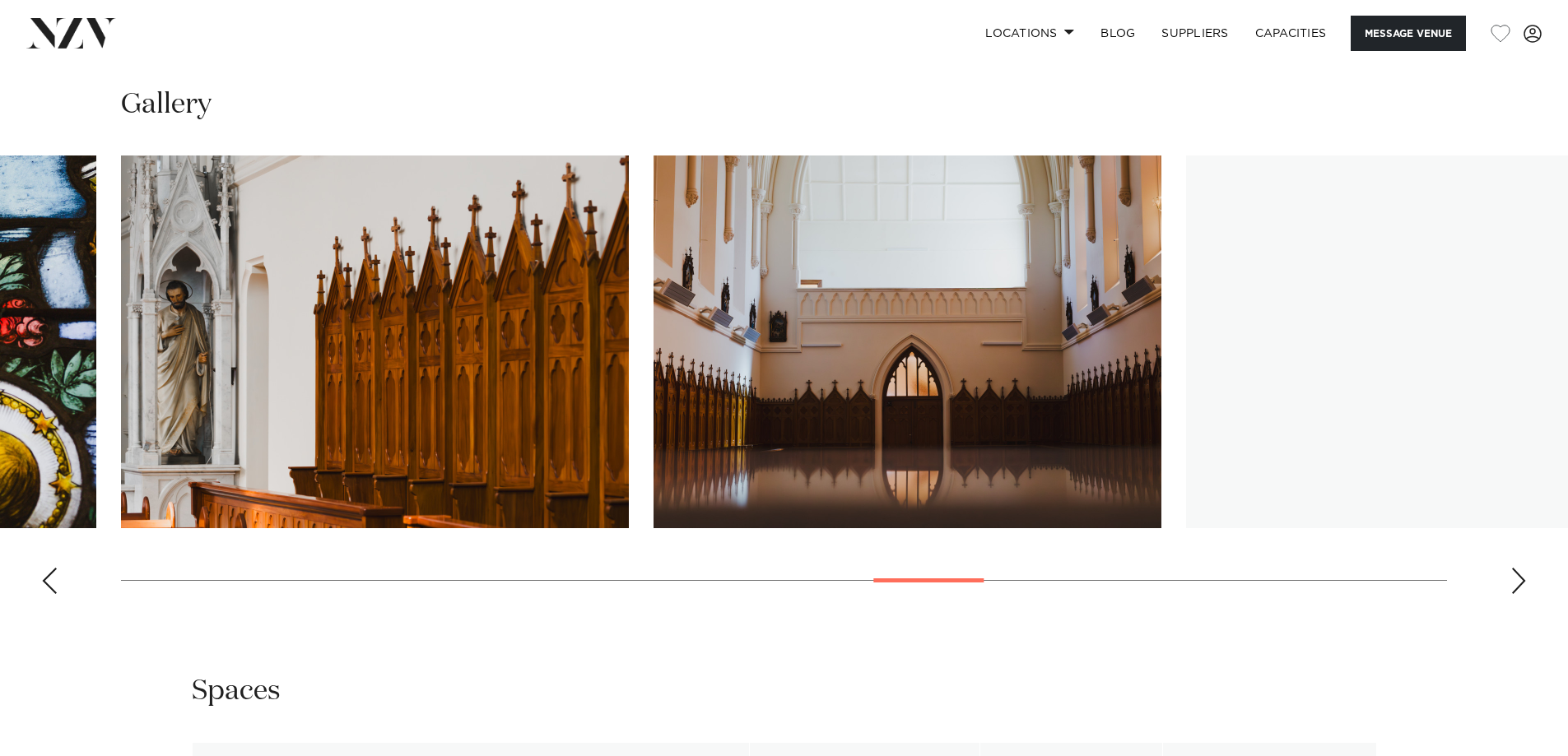 click at bounding box center [1519, 581] 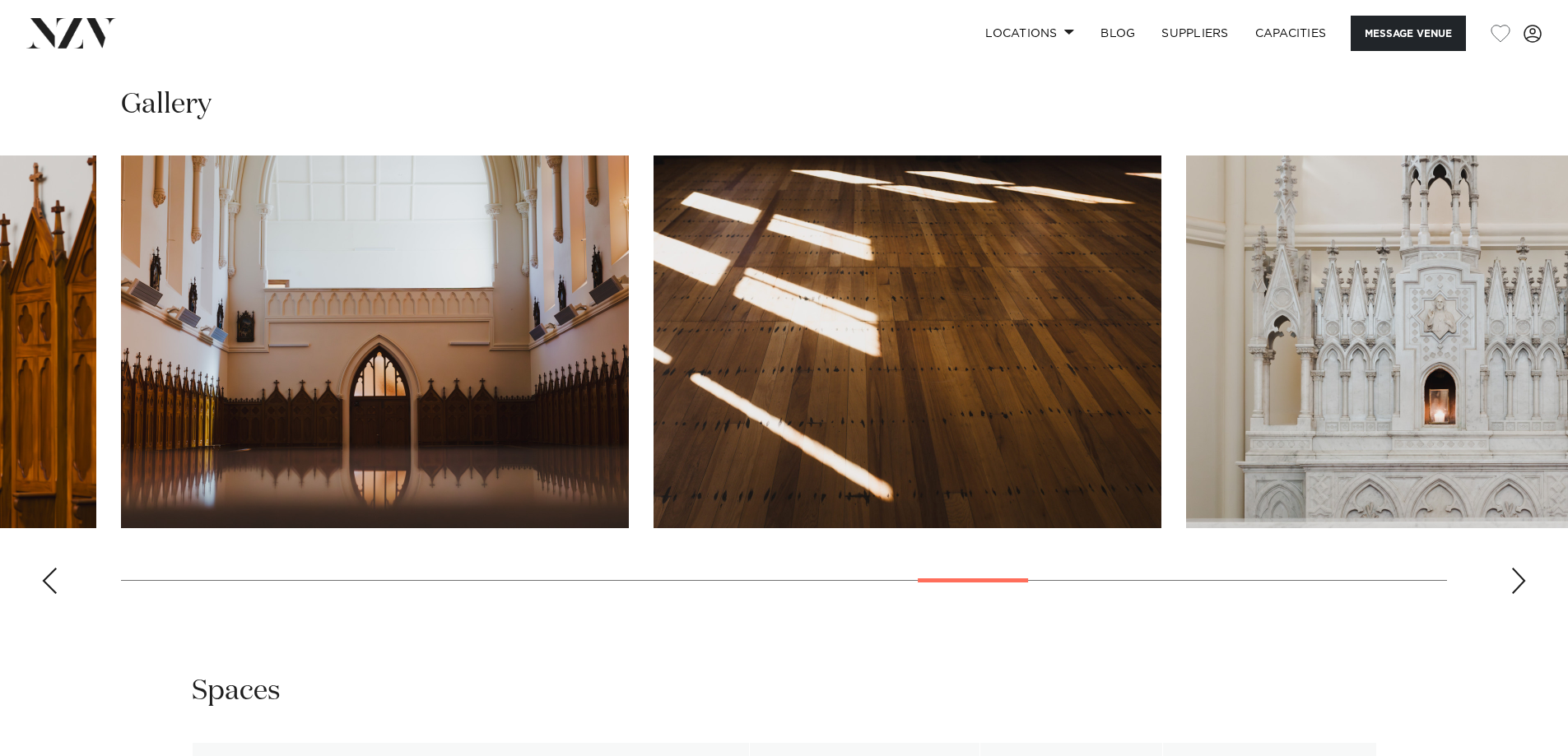 click at bounding box center [1519, 581] 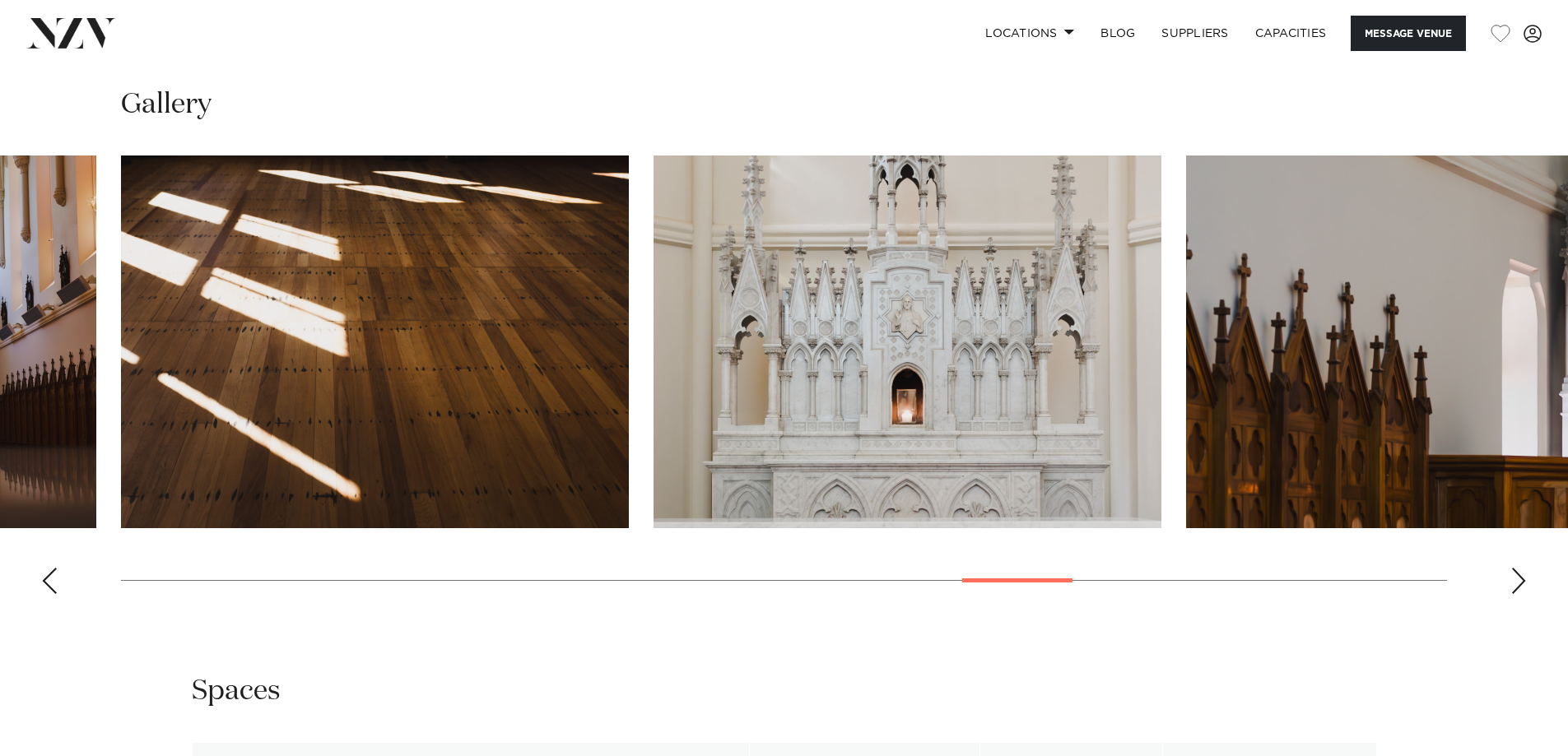 click at bounding box center (1519, 581) 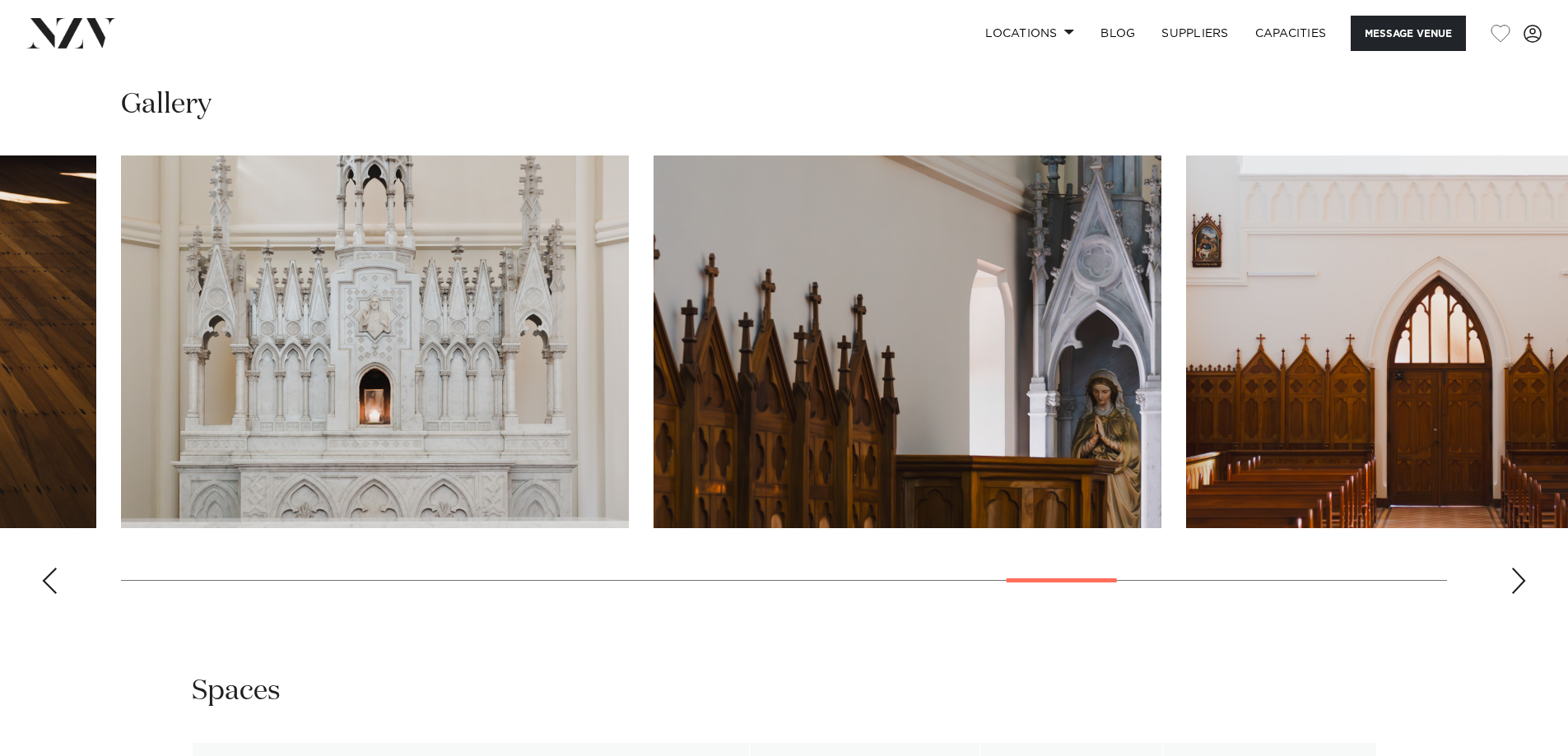 click at bounding box center [1519, 581] 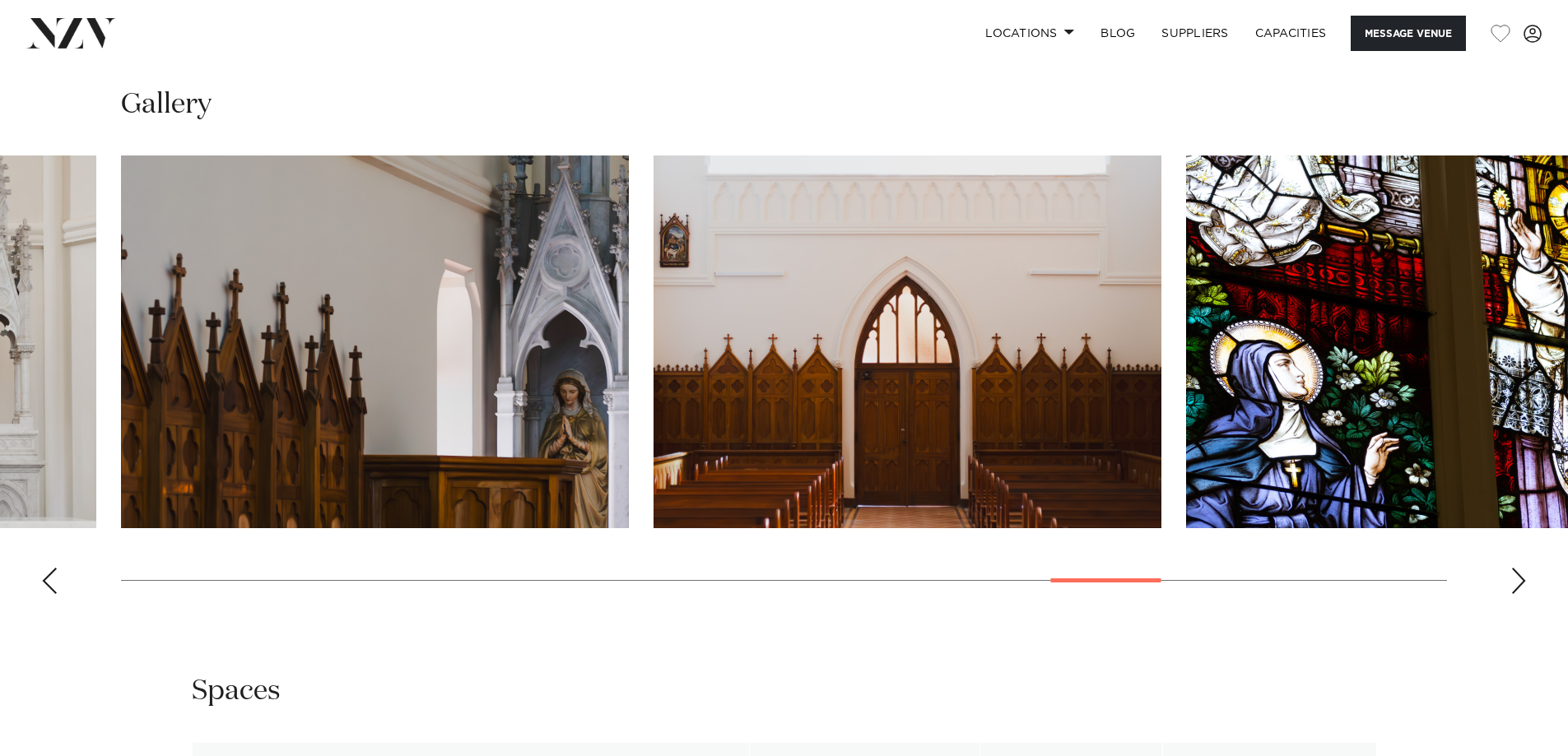 click at bounding box center [1519, 581] 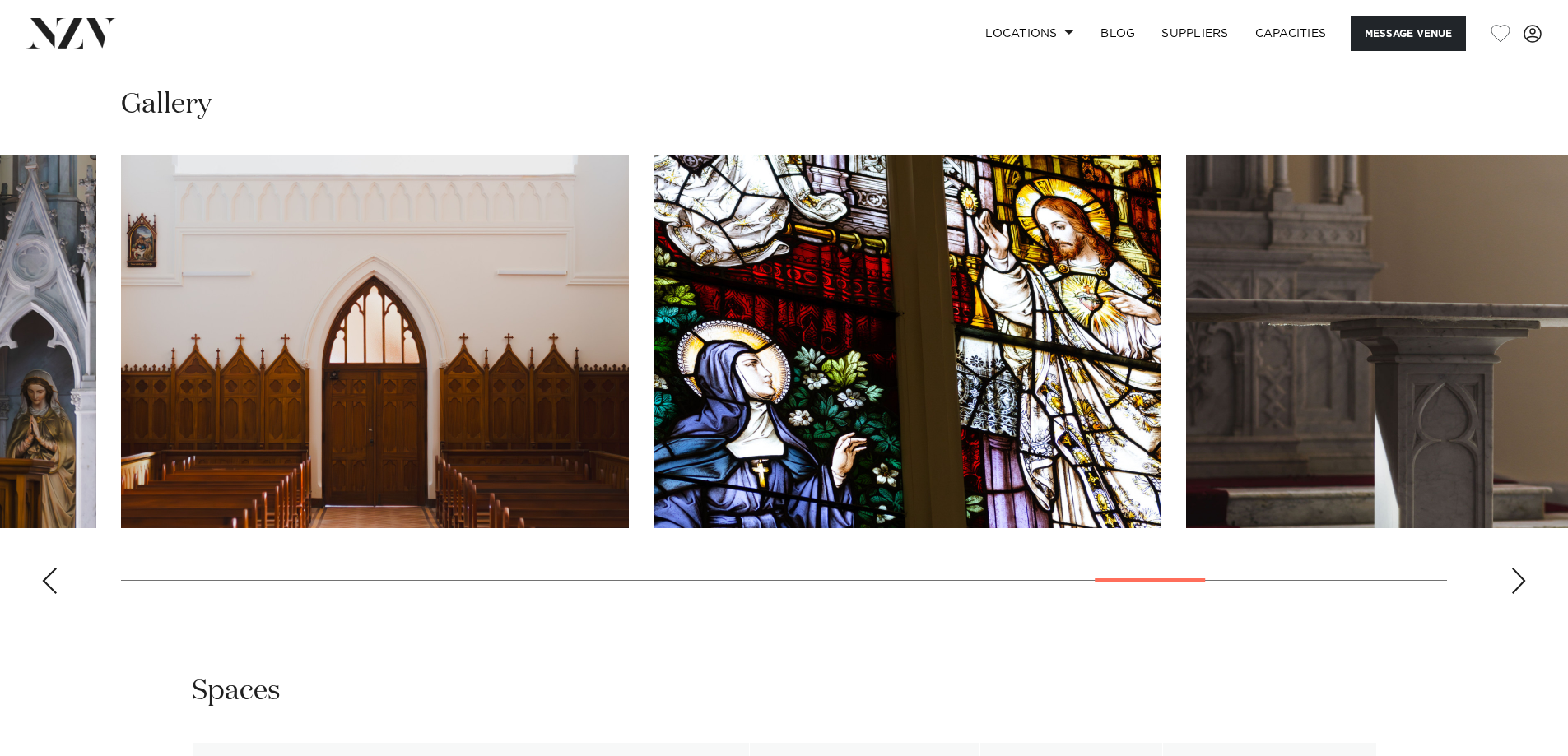 click at bounding box center (1519, 581) 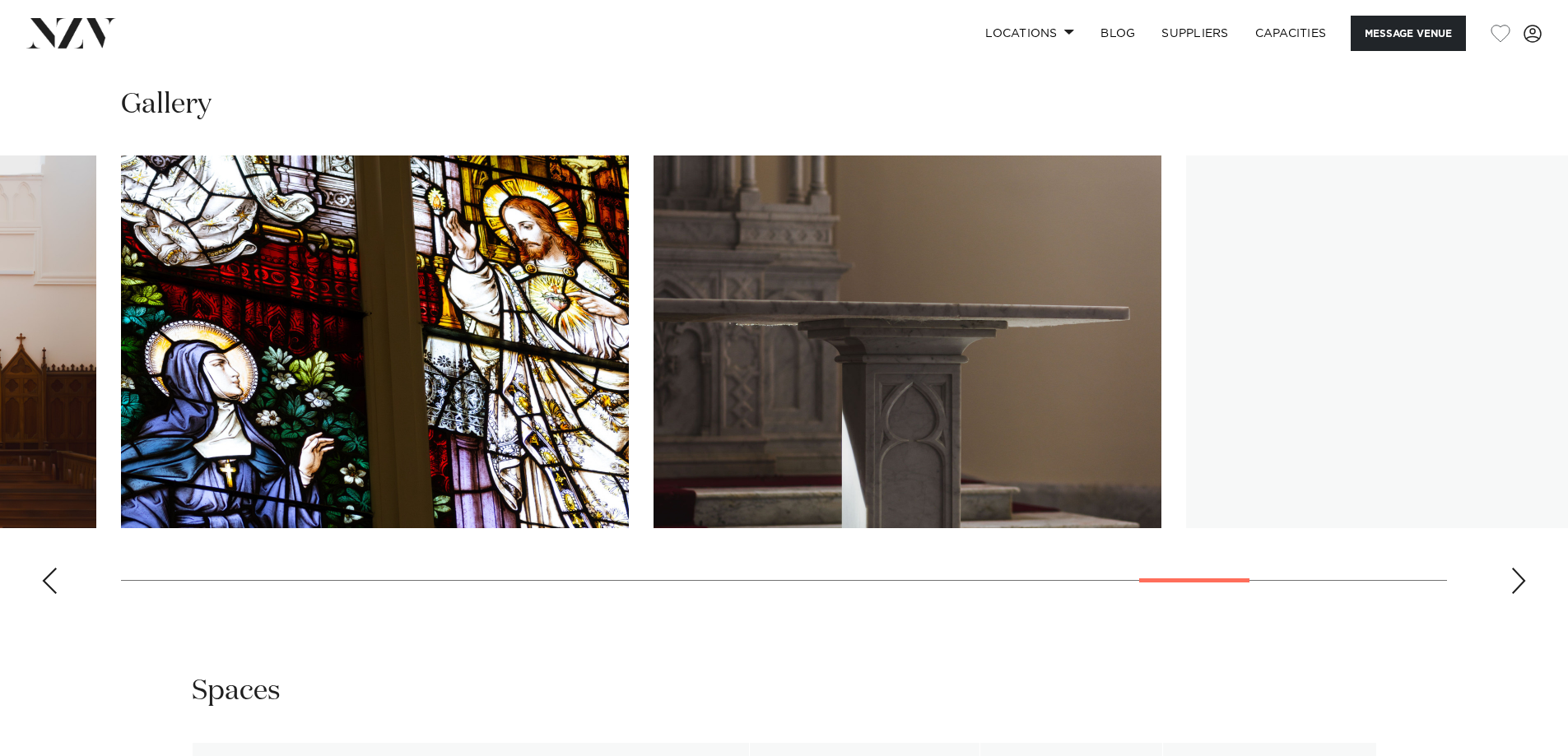 click at bounding box center [1519, 581] 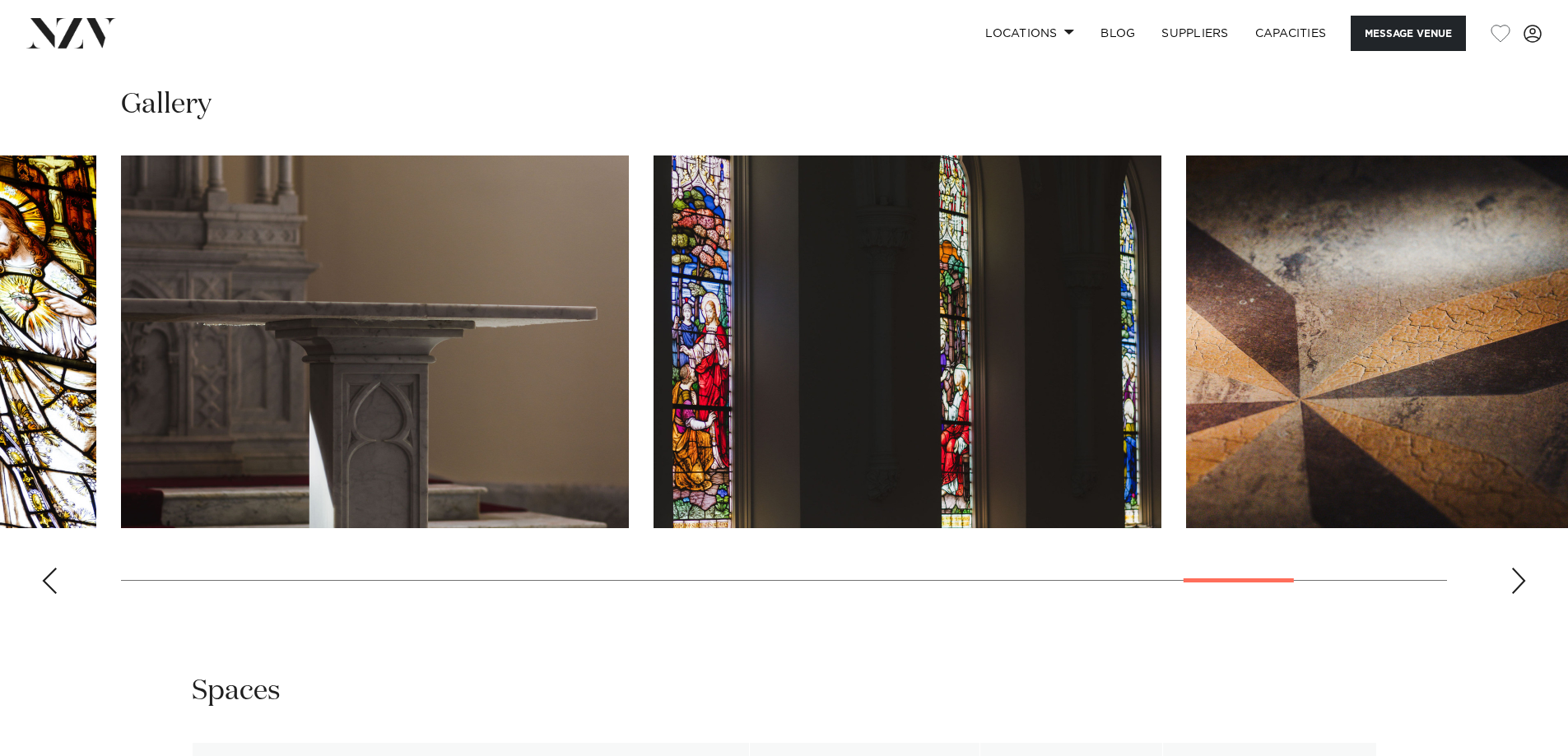 click at bounding box center [1519, 581] 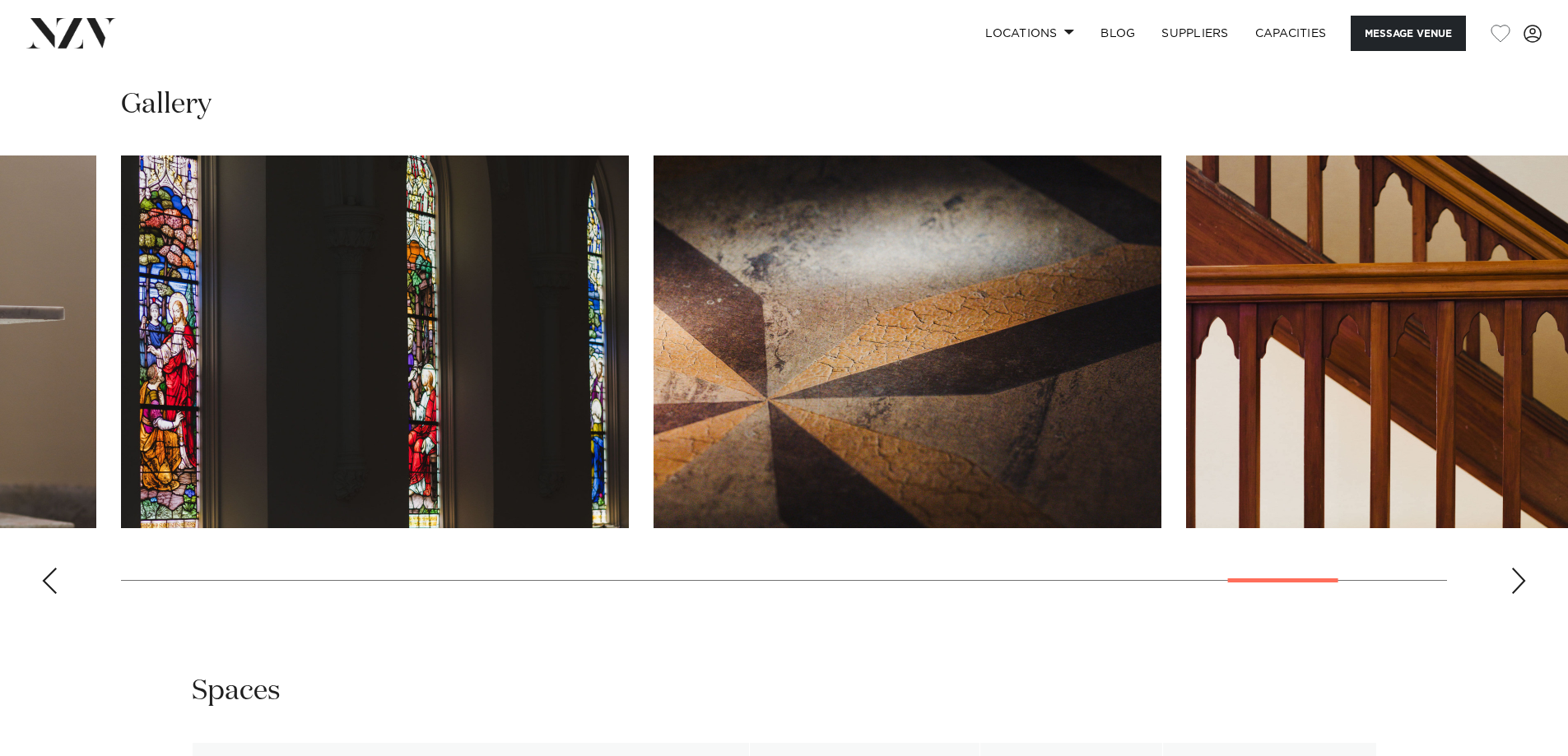 click at bounding box center (1519, 581) 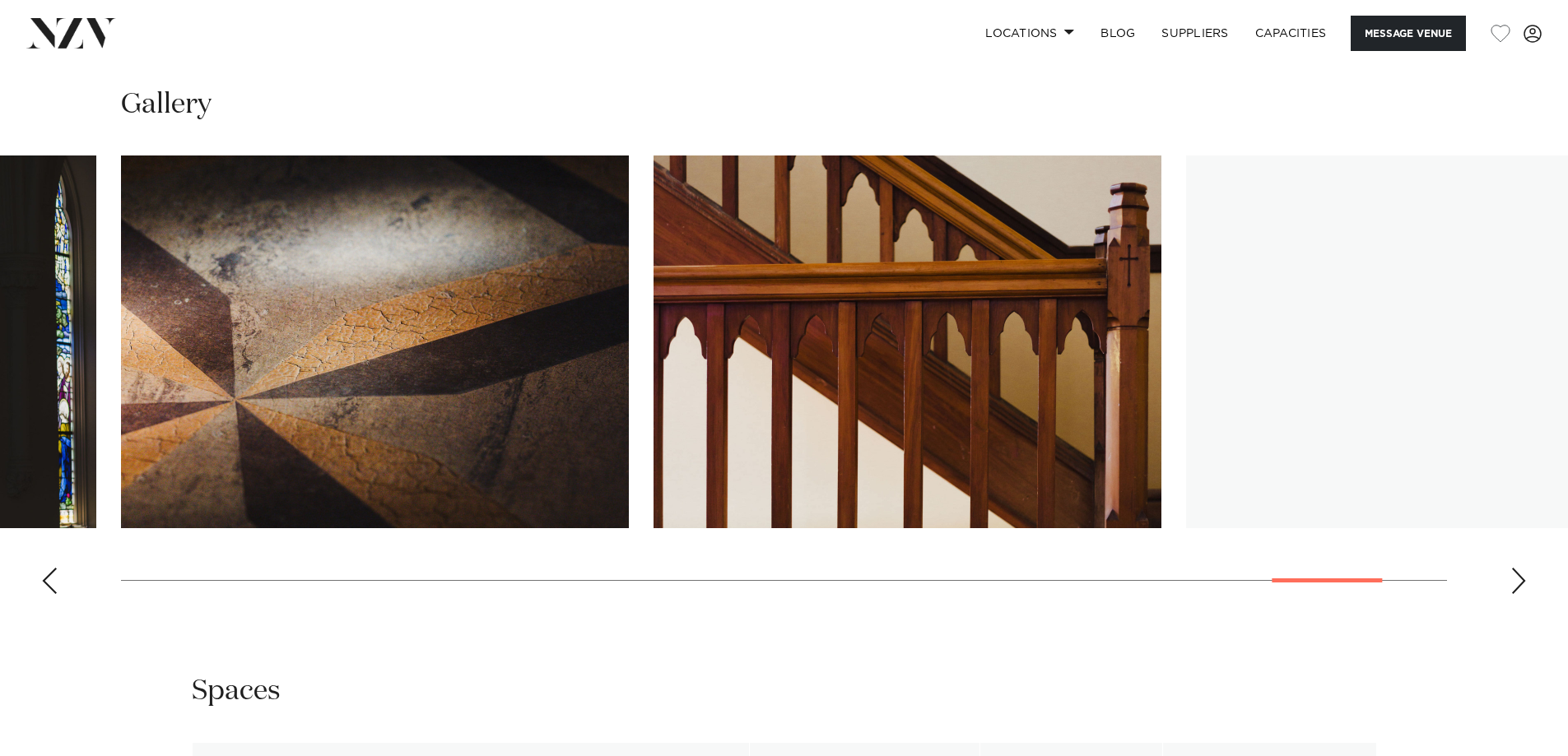 click at bounding box center (1519, 581) 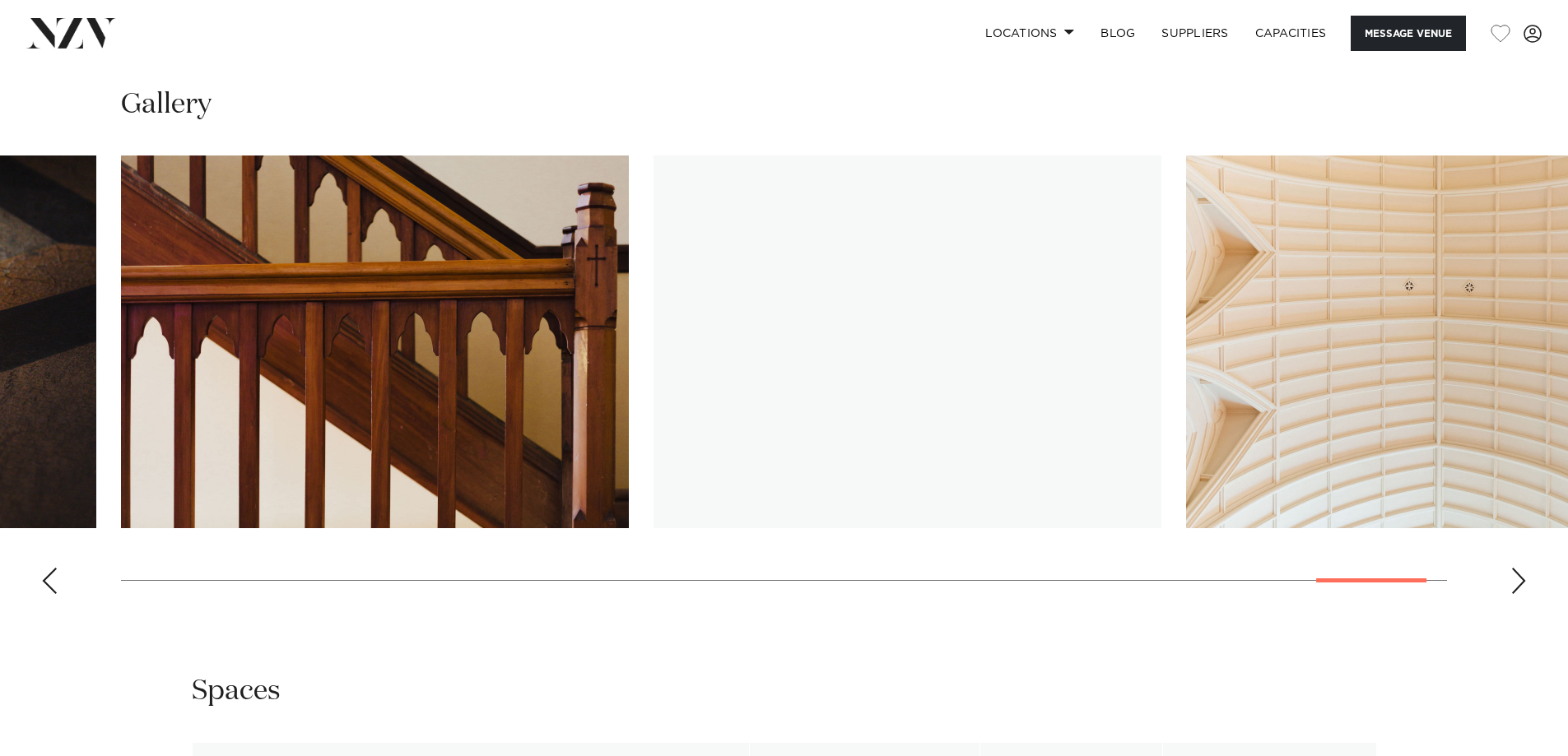 click at bounding box center (1519, 581) 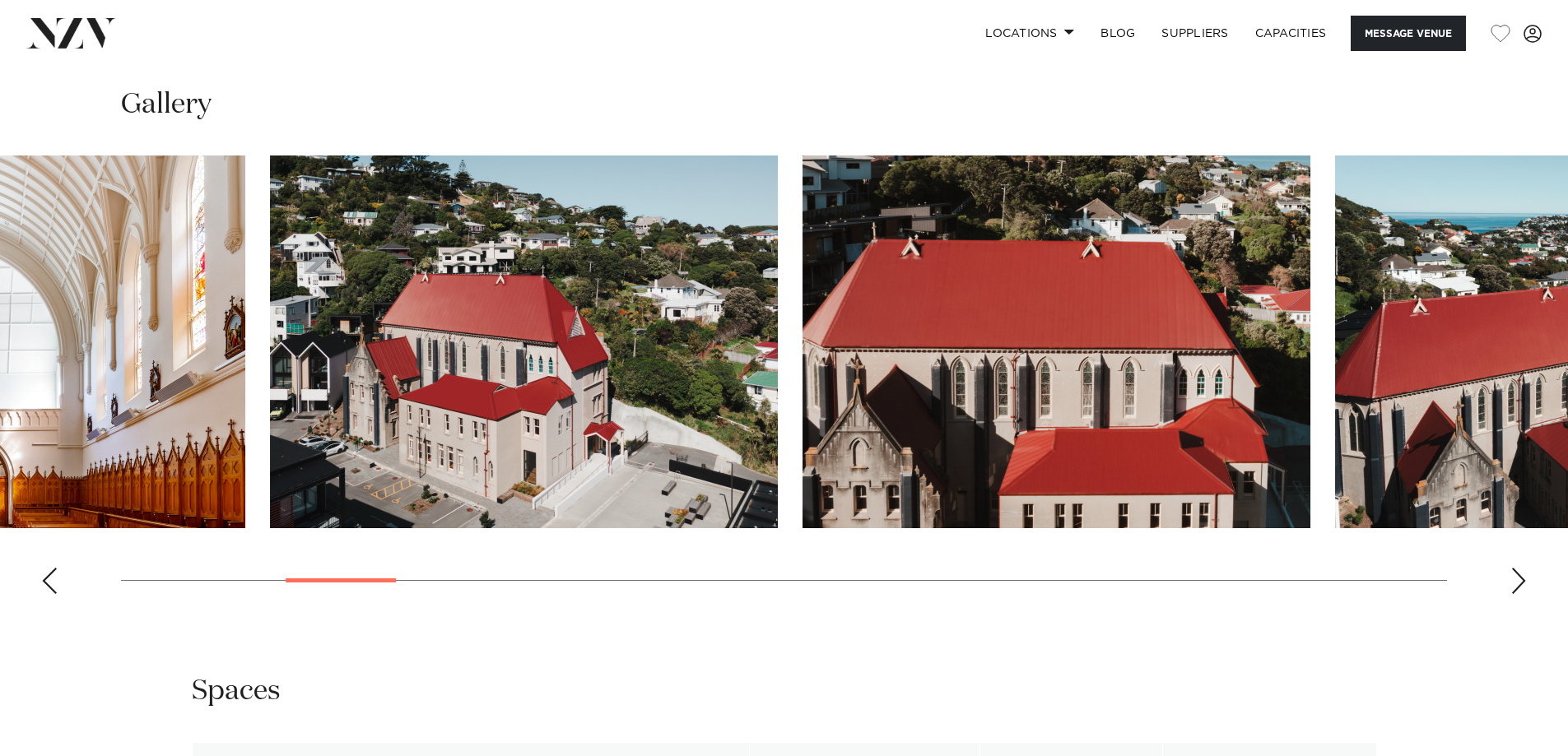 click on "Wellington
Erskine Chapel
Message Venue
Wellington
Erskine Chapel
Considered one of the finest chapels in New Zealand, Erskine Chapel presents a venue with dramatic architecture, marble detailing and breathtaking acoustics.
100
100
70
Amenities
Onsite Kitchen
Fridge
Natural Light
See more" at bounding box center [784, 12] 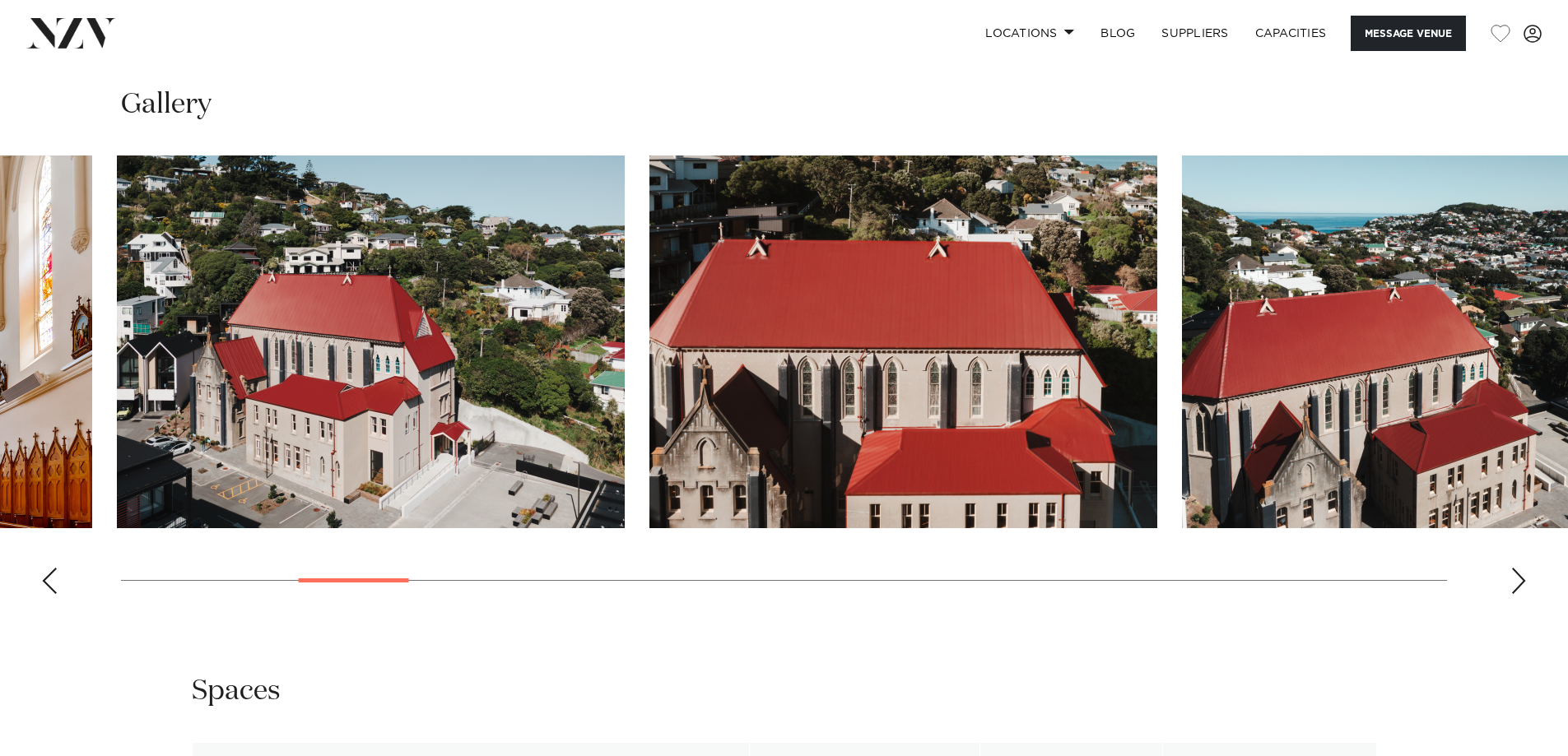 click at bounding box center (784, 381) 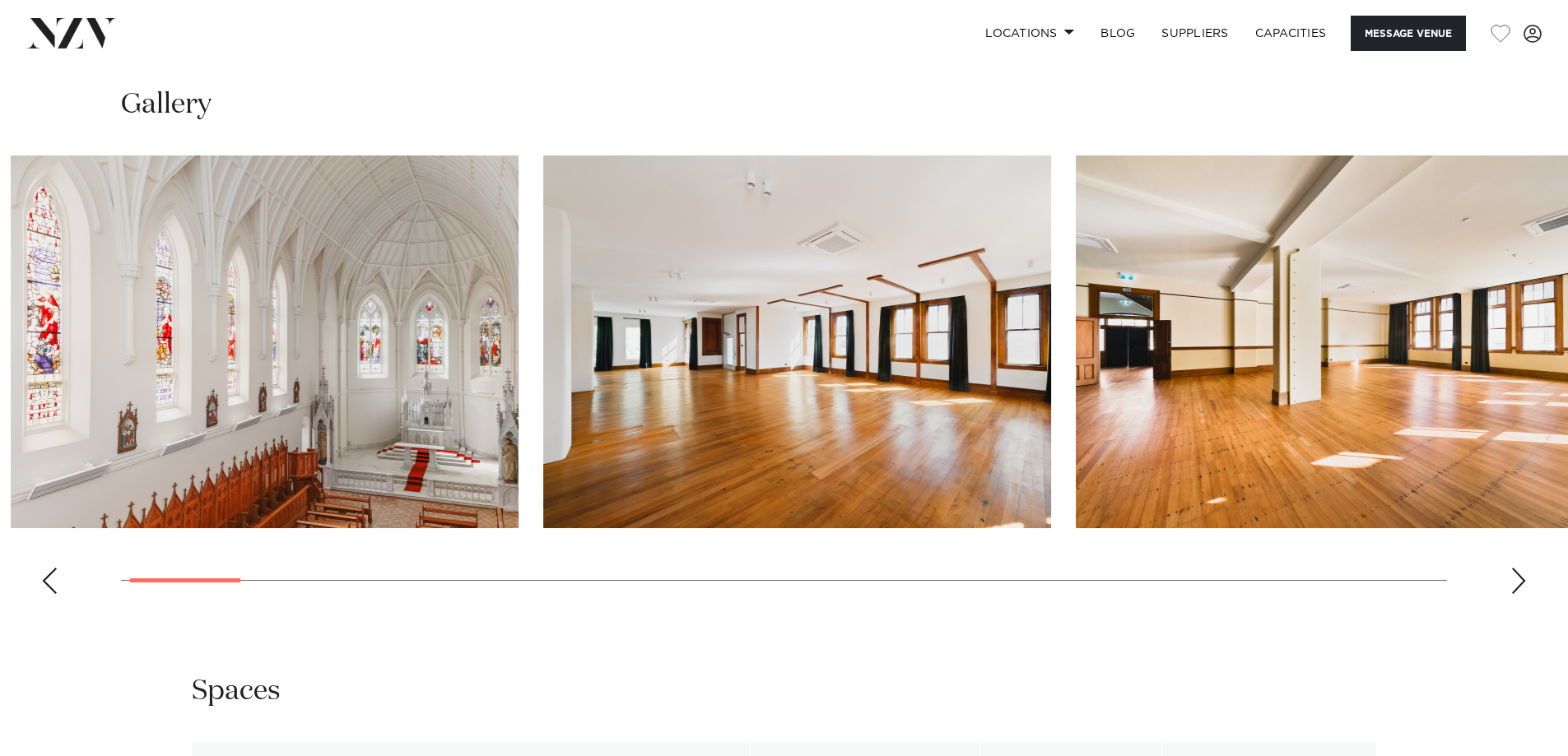 click at bounding box center [185, 580] 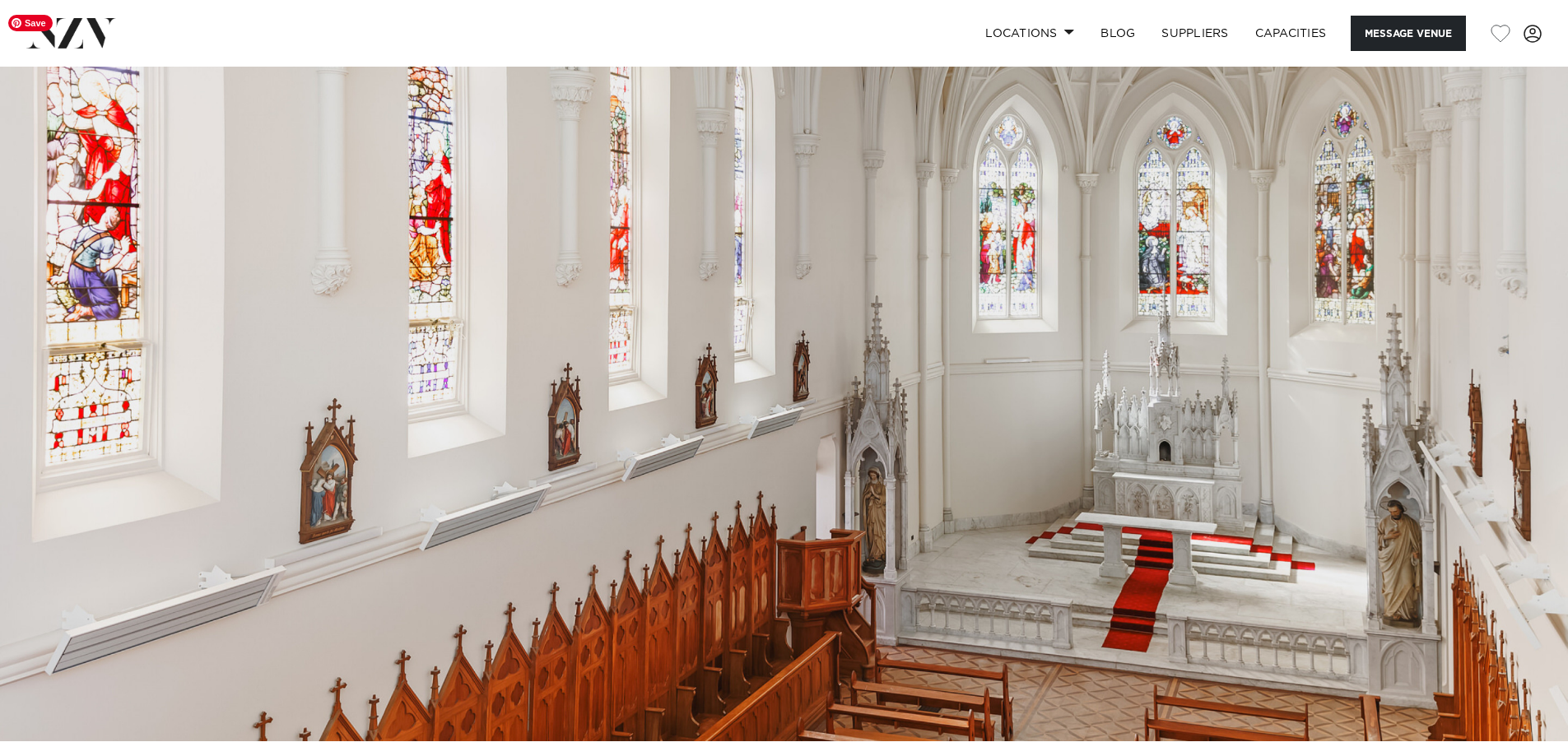scroll, scrollTop: 0, scrollLeft: 0, axis: both 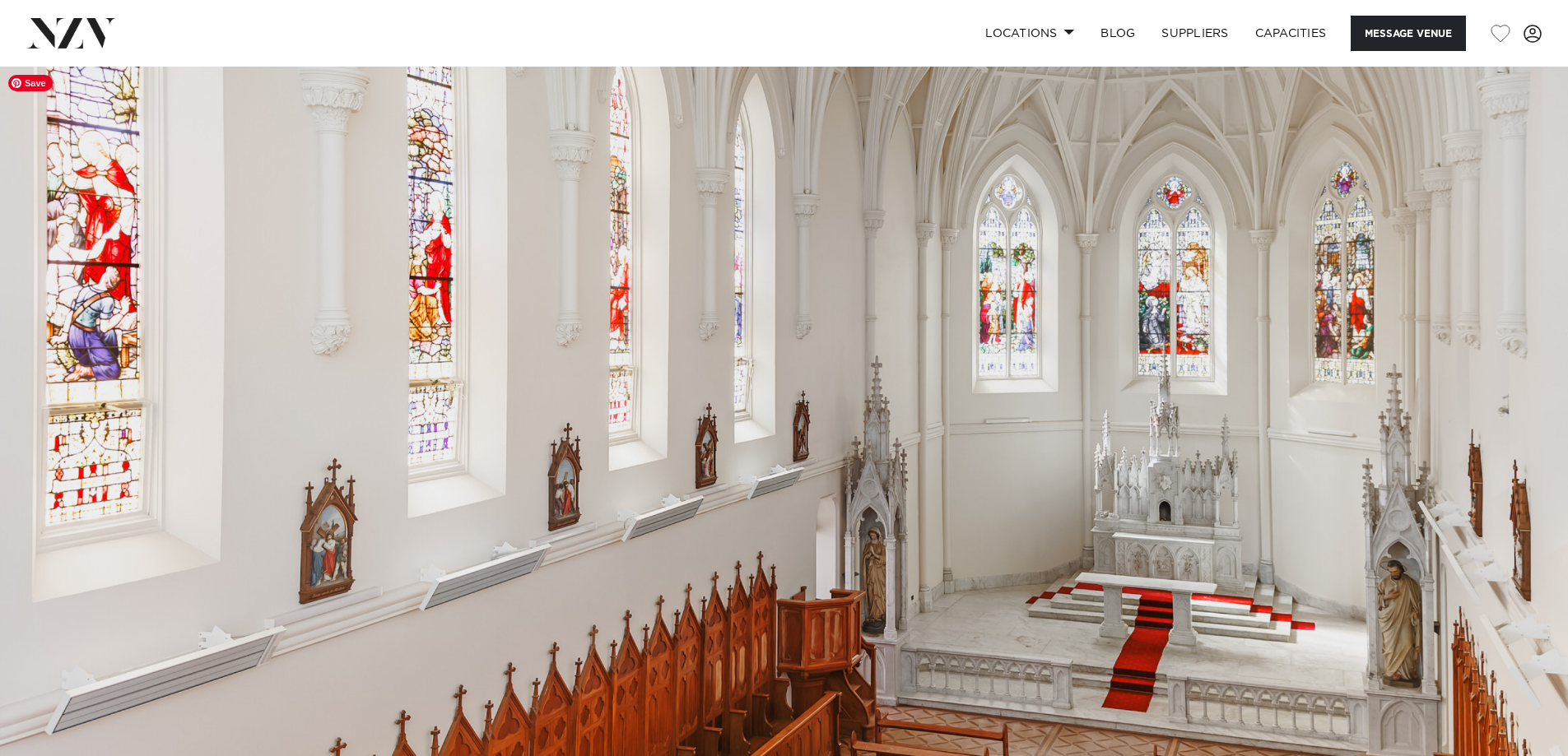 click at bounding box center (71, 33) 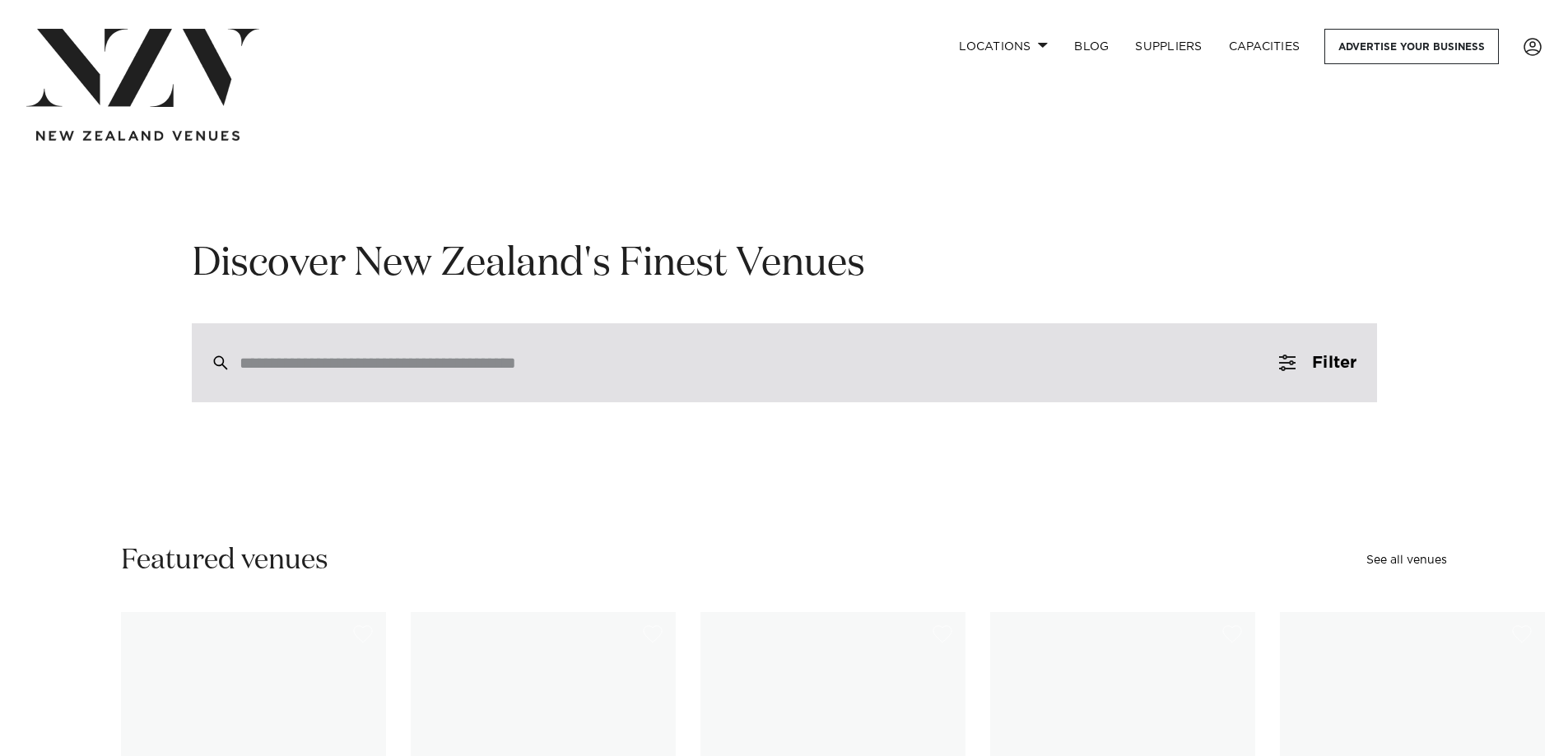 scroll, scrollTop: 0, scrollLeft: 0, axis: both 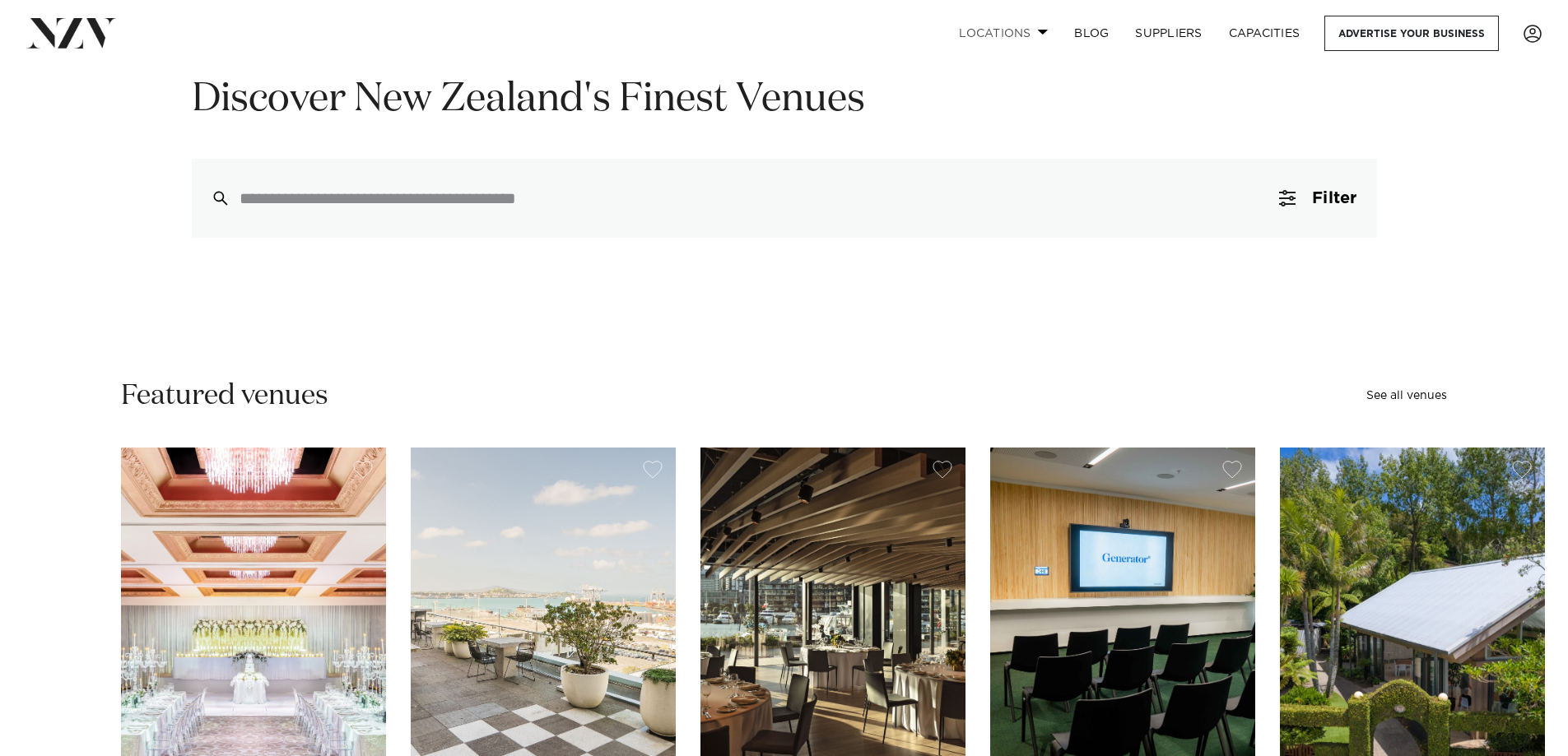 click on "Locations" at bounding box center [1003, 33] 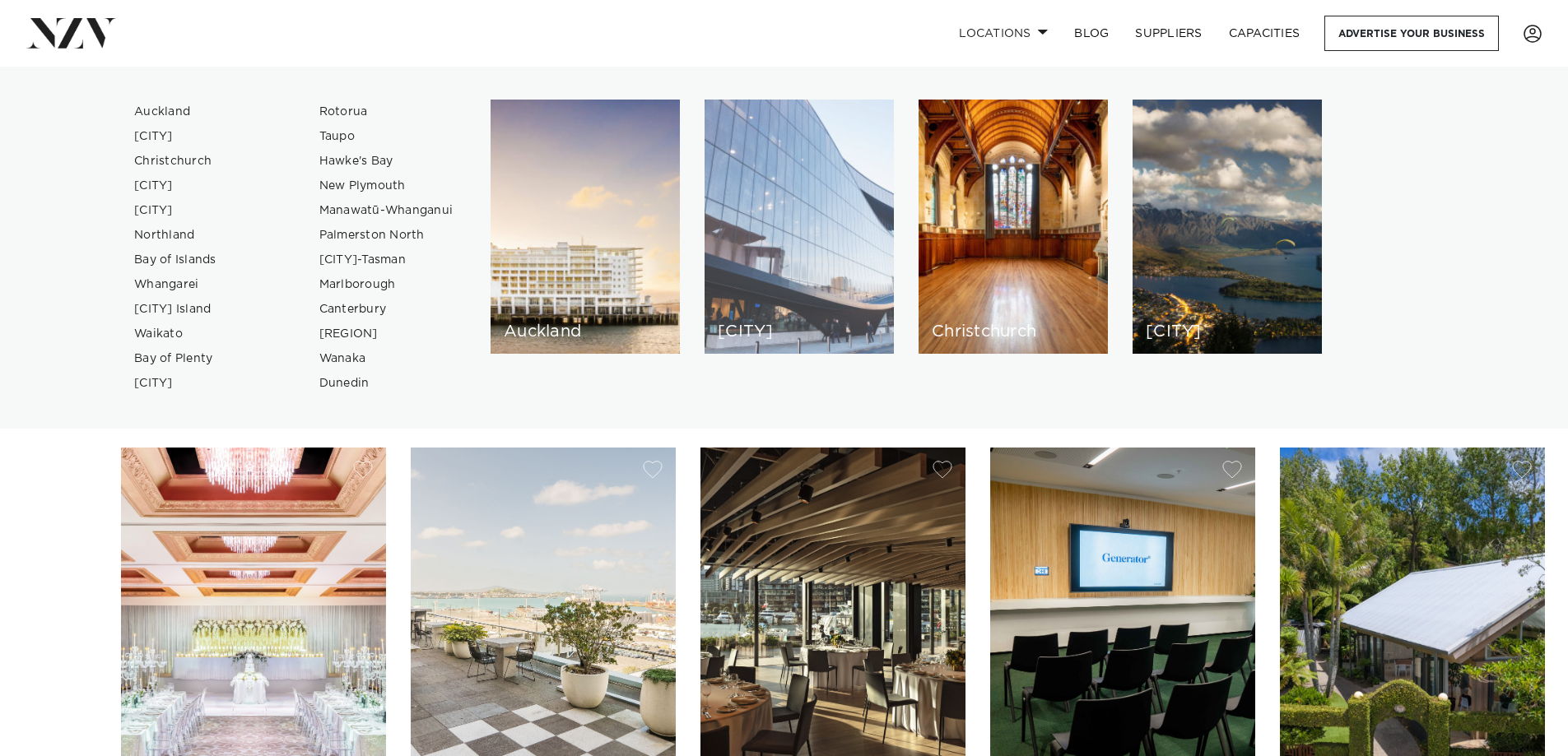 click on "[CITY]" at bounding box center (799, 226) 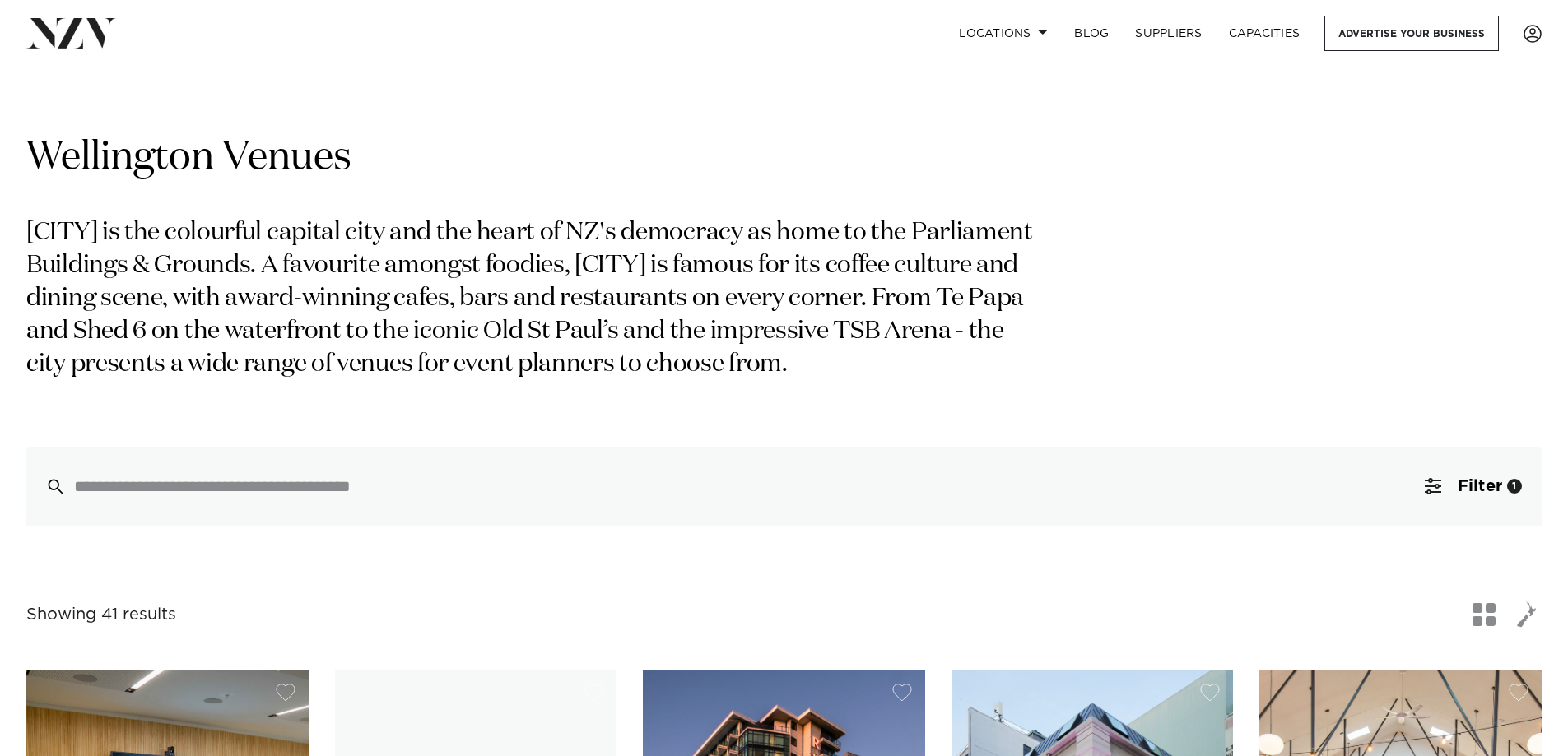 scroll, scrollTop: 0, scrollLeft: 0, axis: both 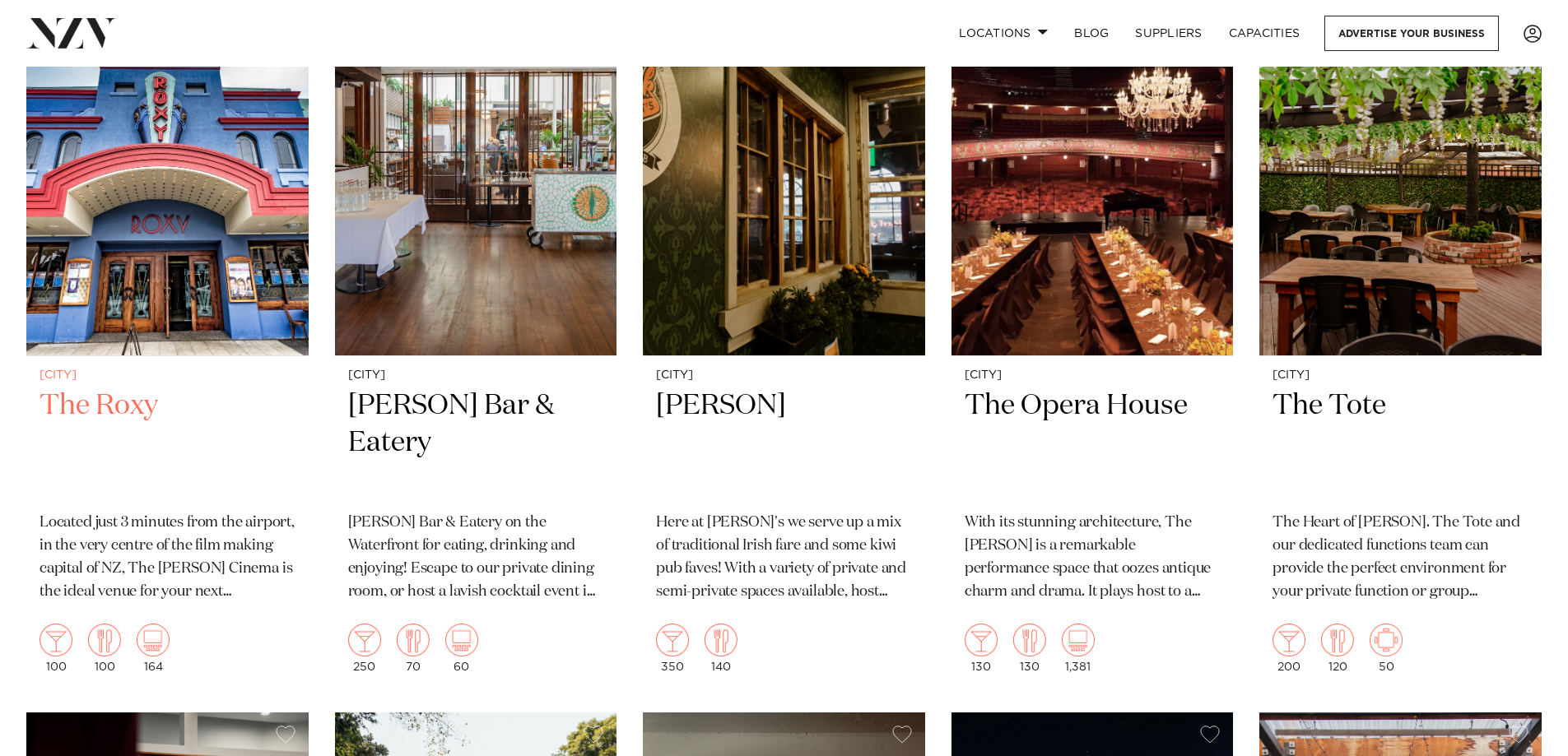 click on "The Roxy" at bounding box center (167, 443) 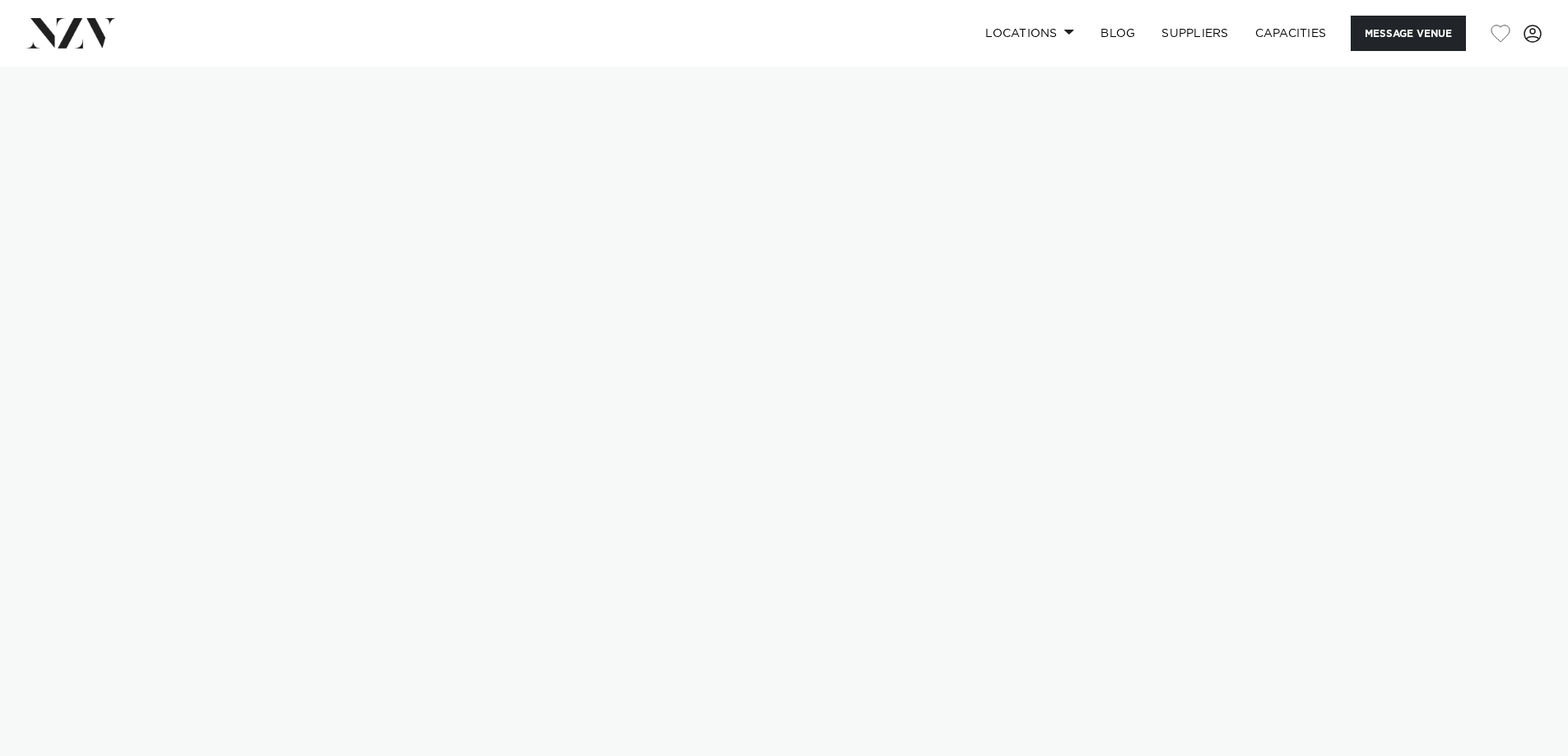 scroll, scrollTop: 0, scrollLeft: 0, axis: both 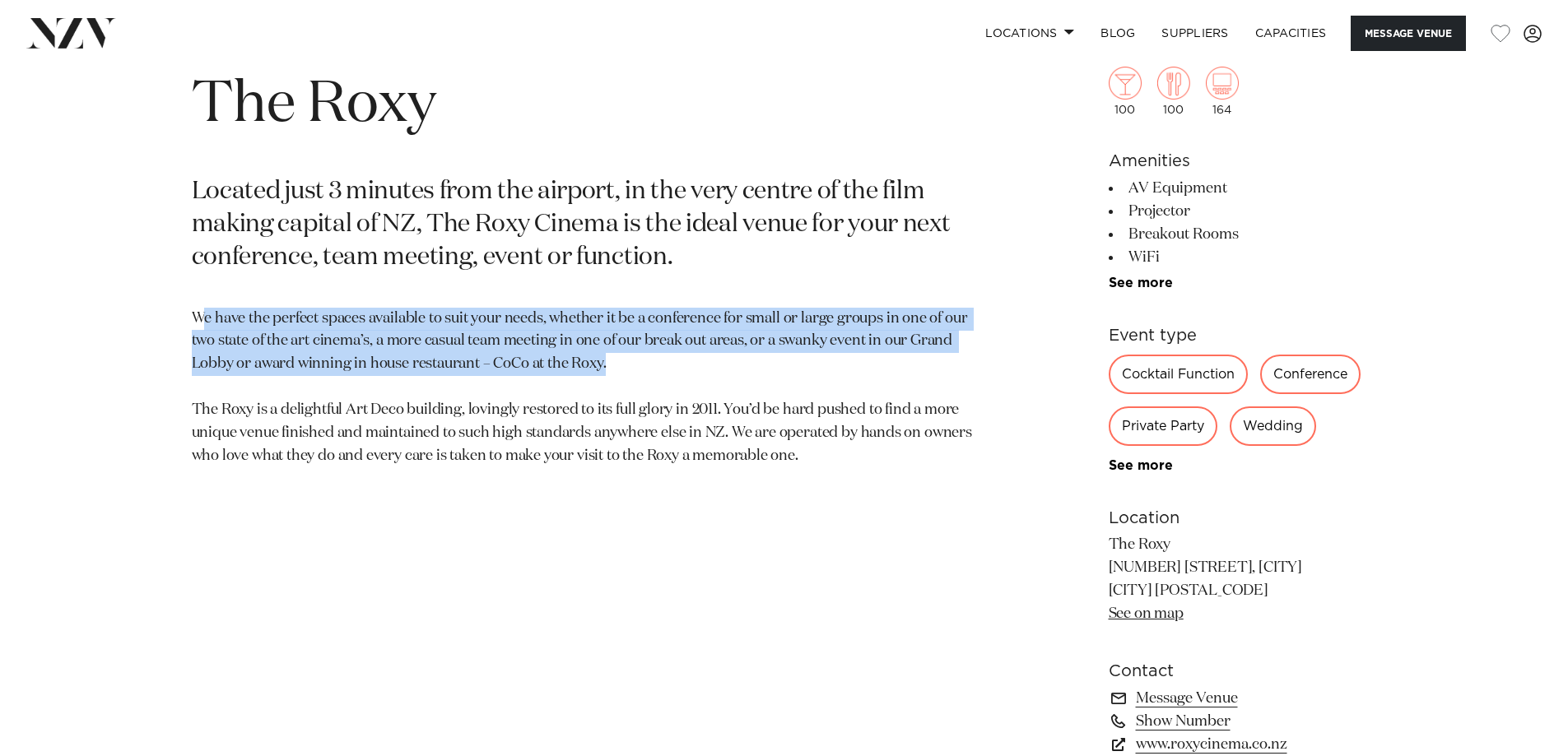 drag, startPoint x: 200, startPoint y: 313, endPoint x: 740, endPoint y: 362, distance: 542.21859 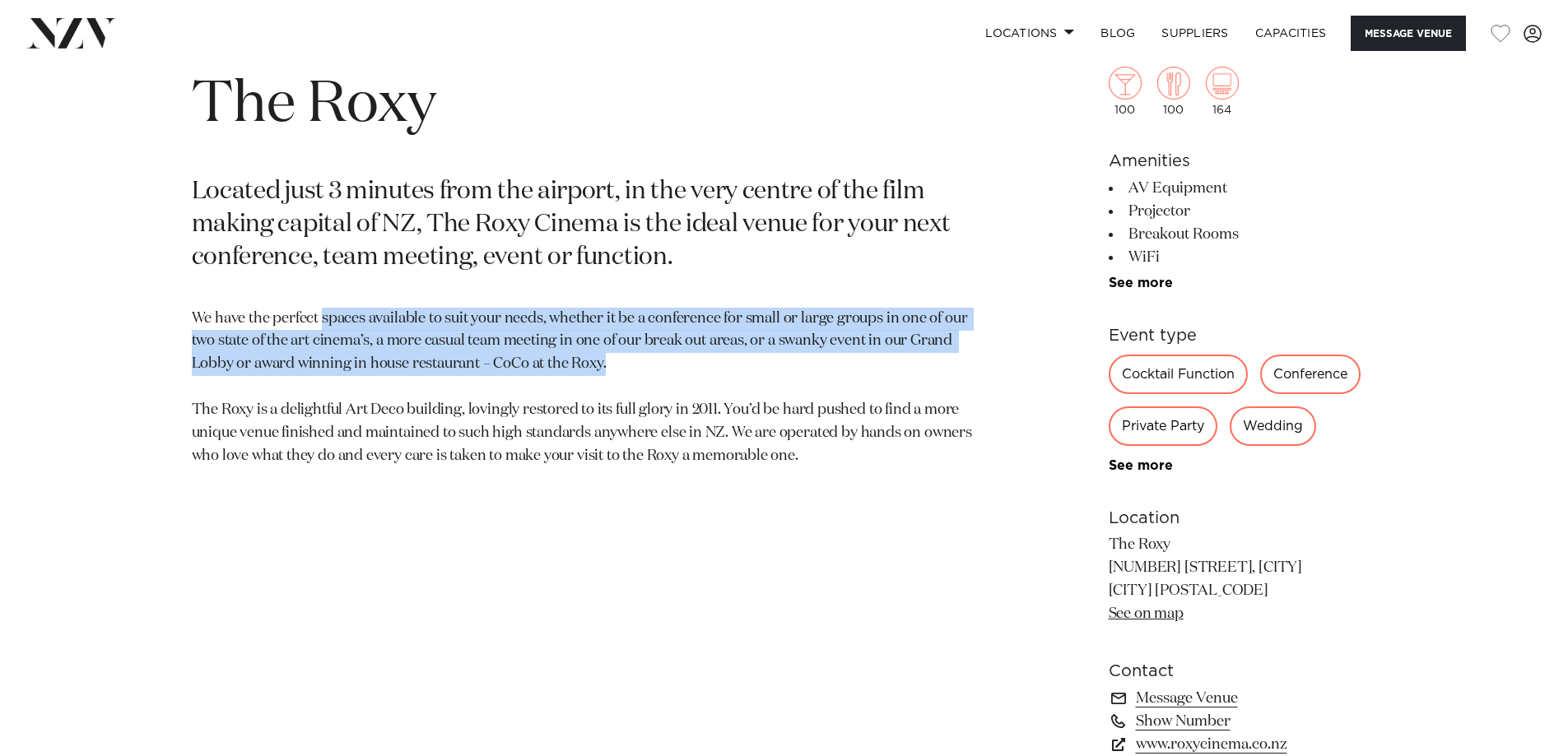 drag, startPoint x: 349, startPoint y: 320, endPoint x: 1007, endPoint y: 358, distance: 659.0964 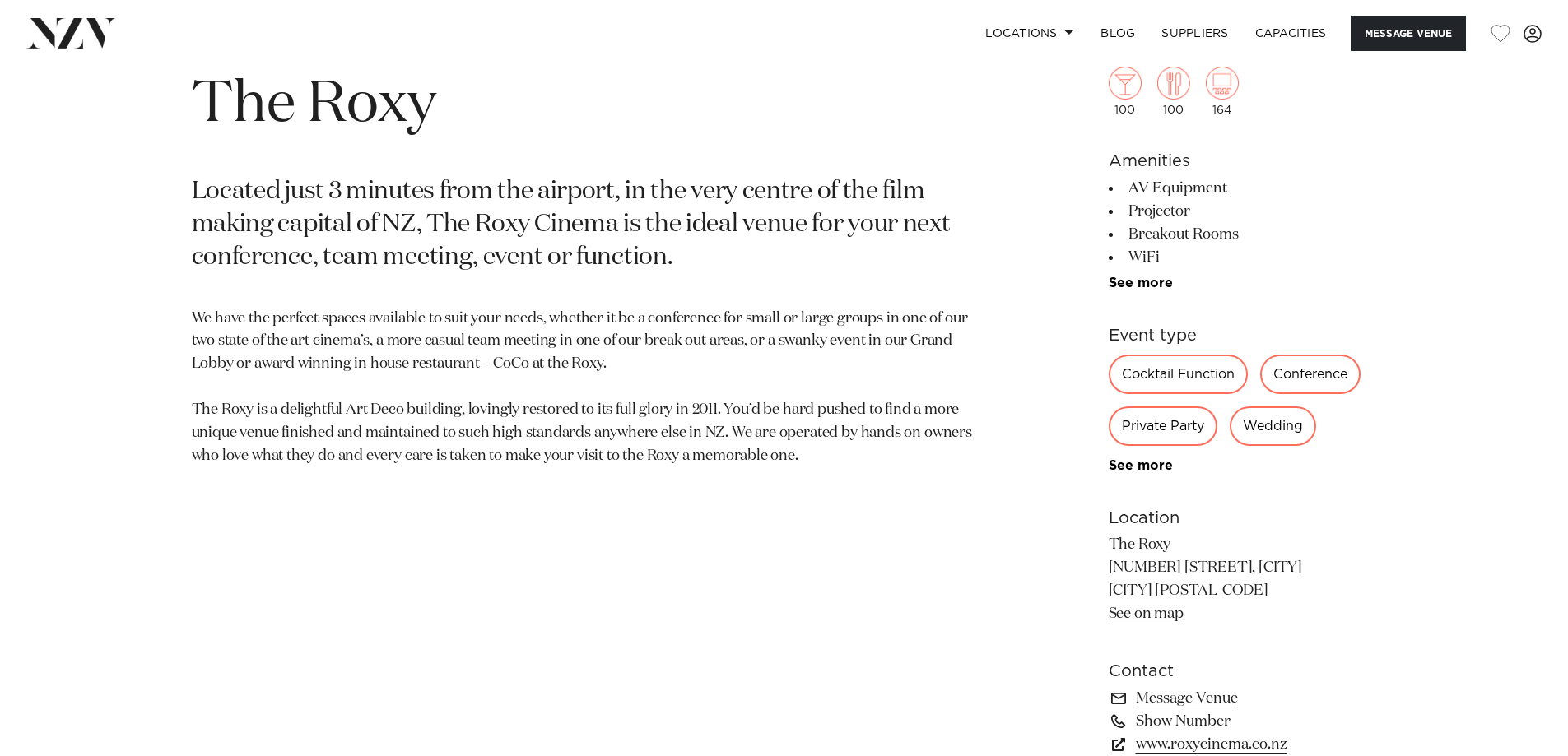 click on "We have the perfect spaces available to suit your needs, whether it be a conference for small or large groups in one of our two state of the art cinema’s, a more casual team meeting in one of our break out areas, or a swanky event in our Grand Lobby or award winning in house restaurant – CoCo at the Roxy.
The Roxy is a delightful Art Deco building, lovingly restored to its full glory in 2011. You’d be hard pushed to find a more unique venue finished and maintained to such high standards anywhere else in NZ. We are operated by hands on owners who love what they do and every care is taken to make your visit to the Roxy a memorable one." at bounding box center (592, 387) 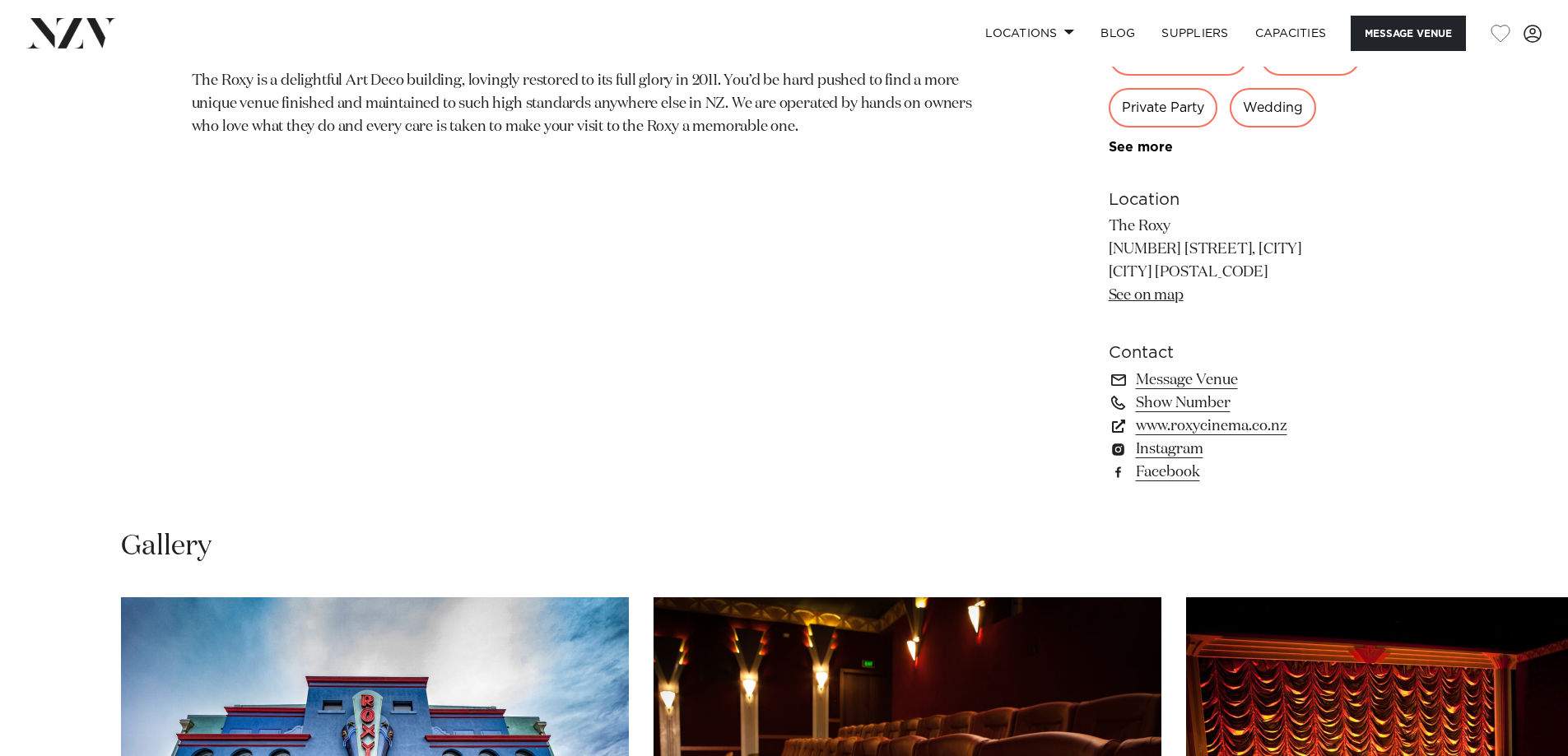 scroll, scrollTop: 1563, scrollLeft: 0, axis: vertical 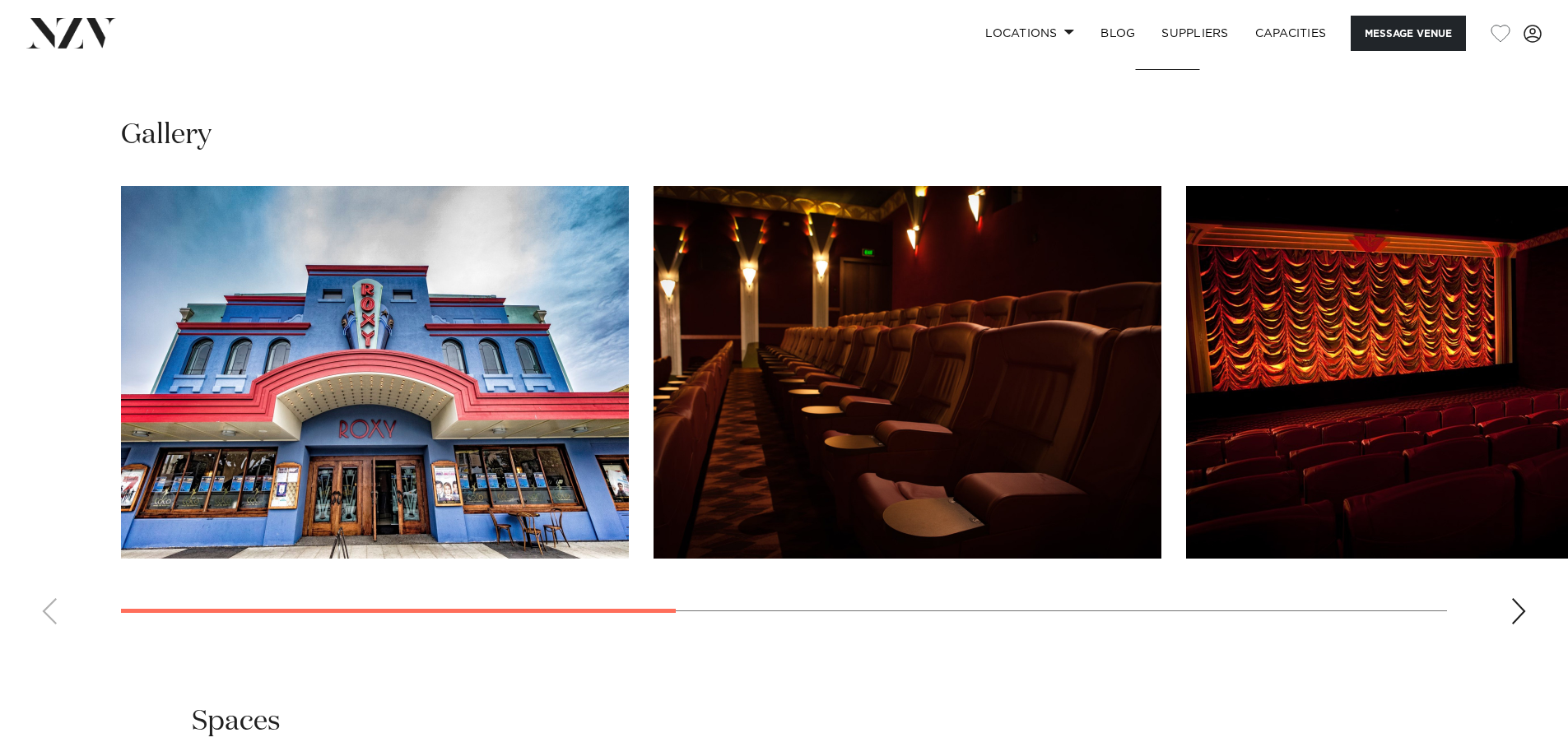 click at bounding box center [1519, 611] 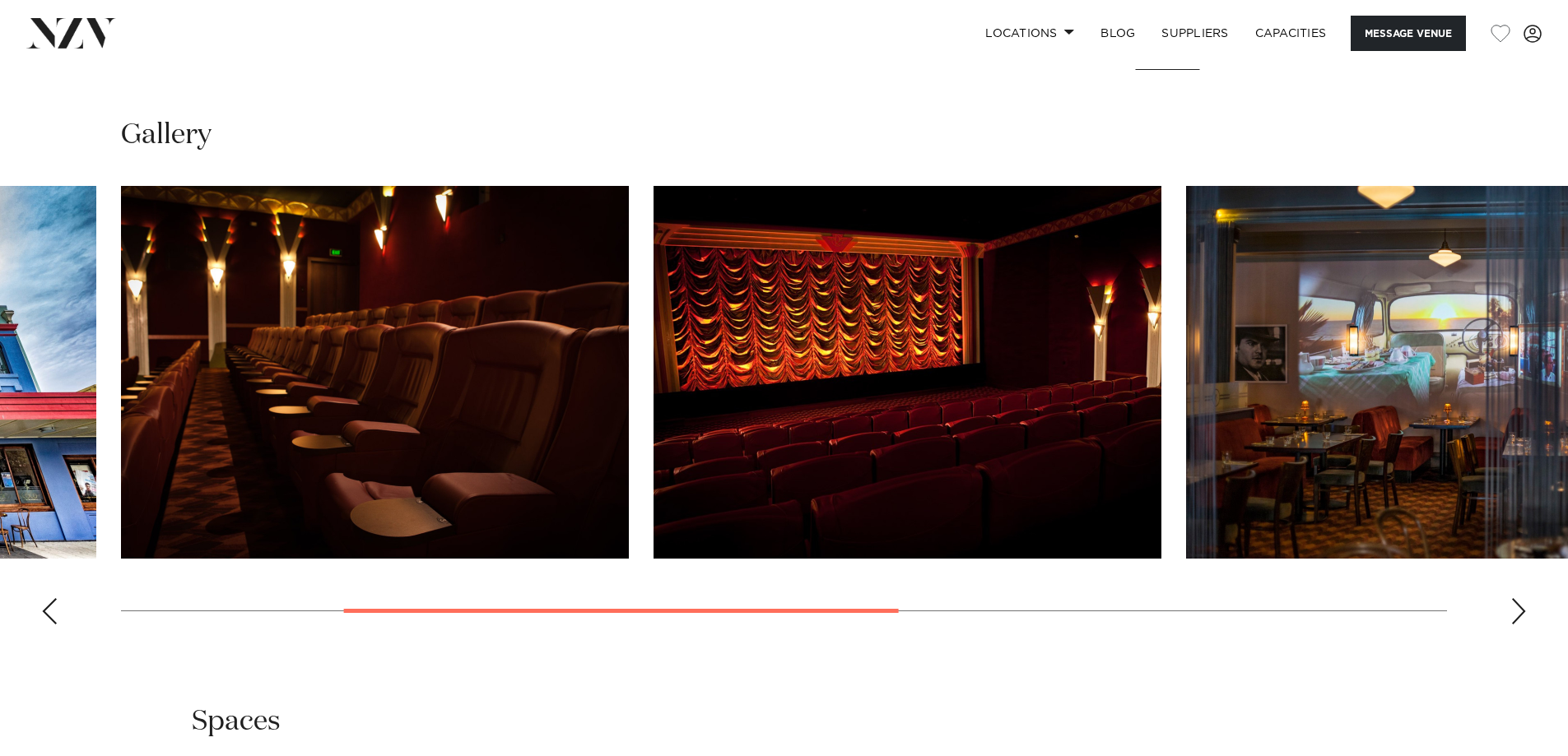 click at bounding box center [1519, 611] 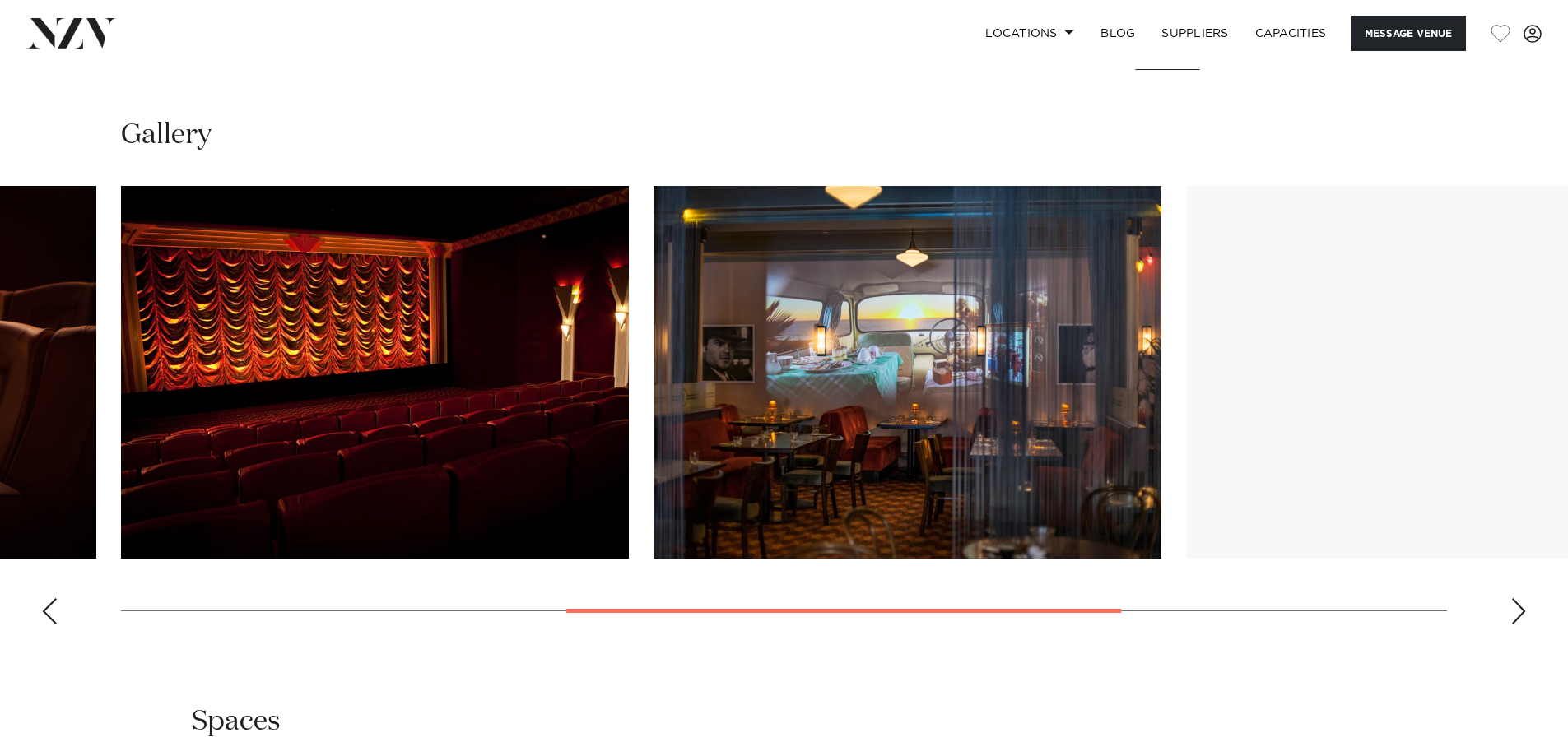 click at bounding box center [1519, 611] 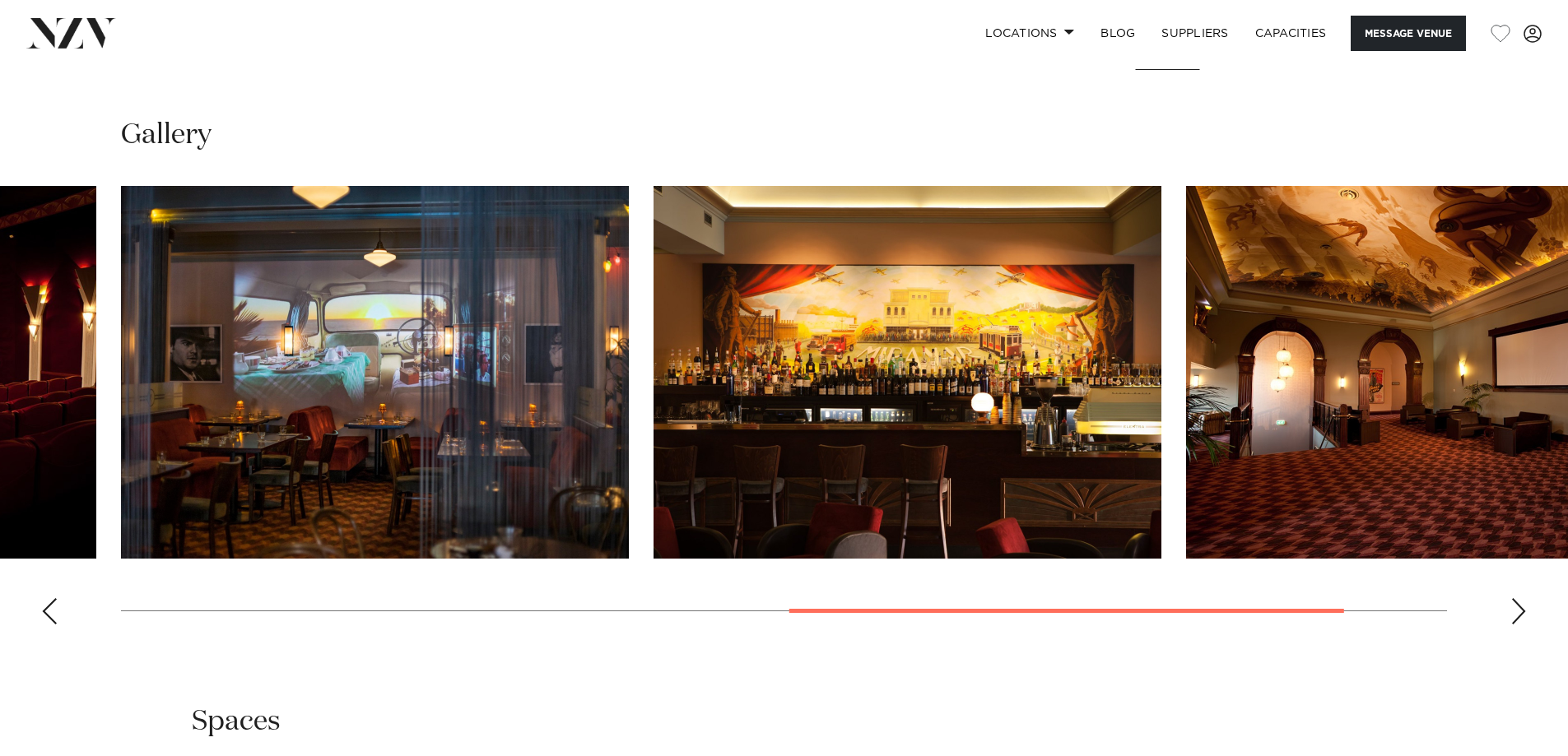 click at bounding box center [1519, 611] 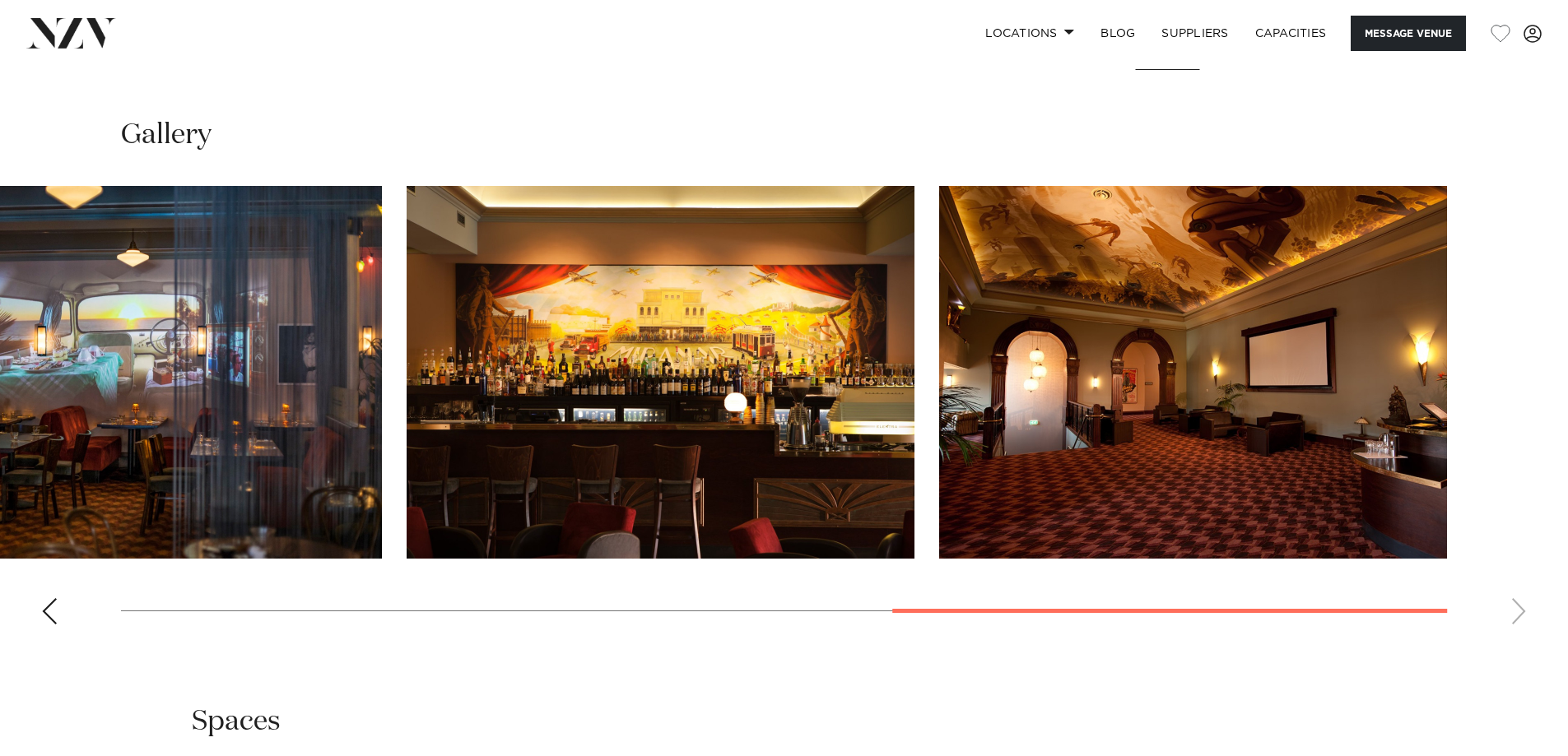 click at bounding box center (784, 411) 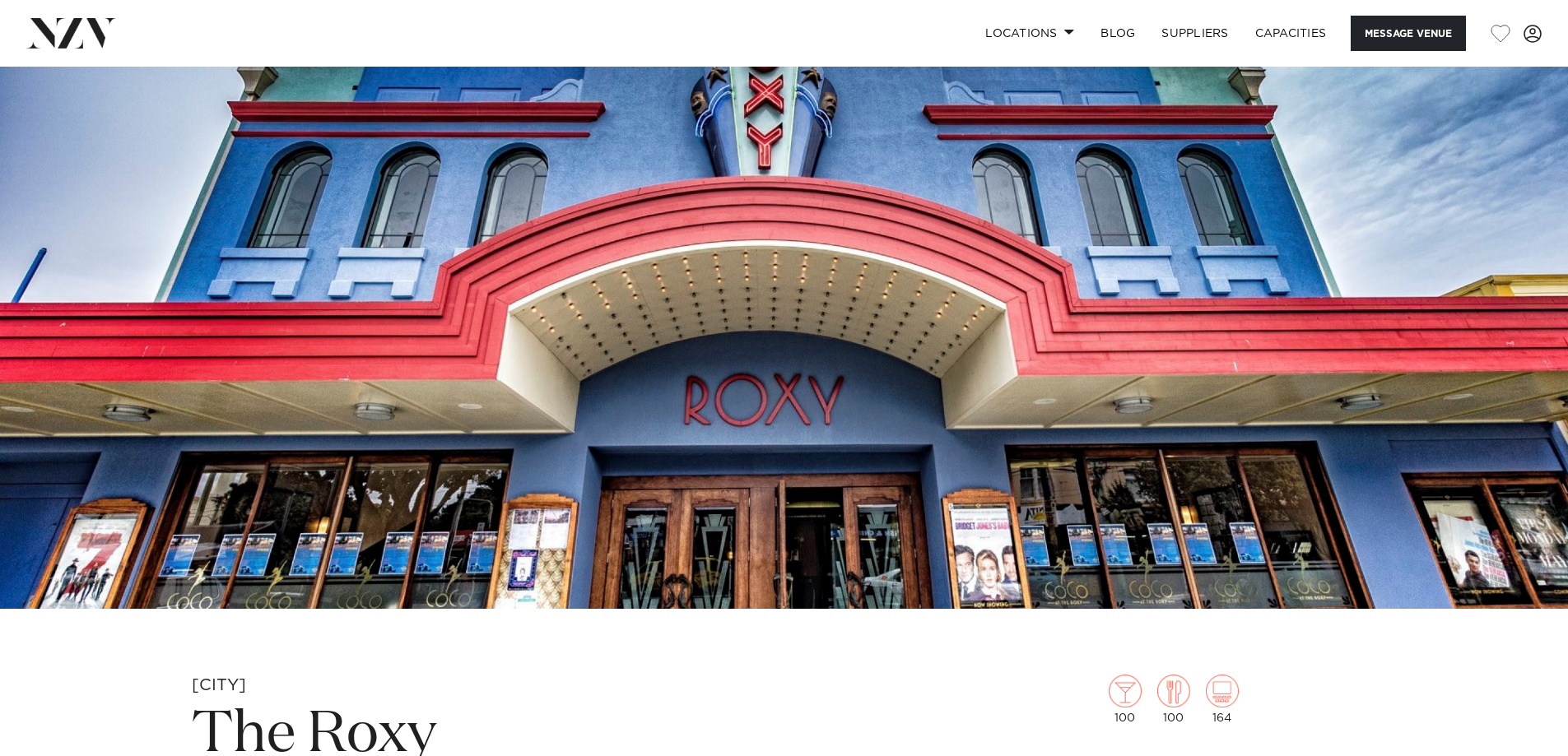 scroll, scrollTop: 0, scrollLeft: 0, axis: both 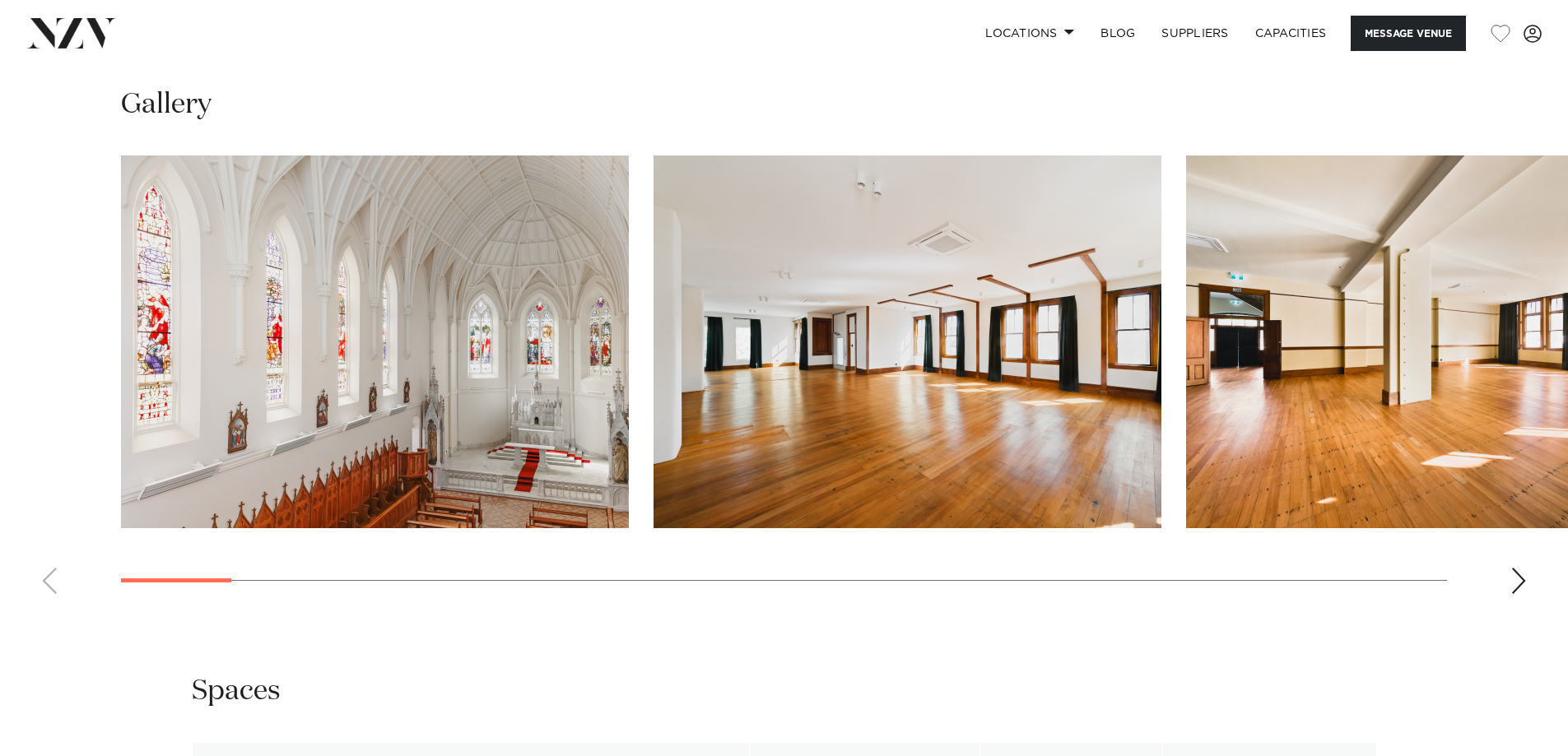 click at bounding box center (1519, 581) 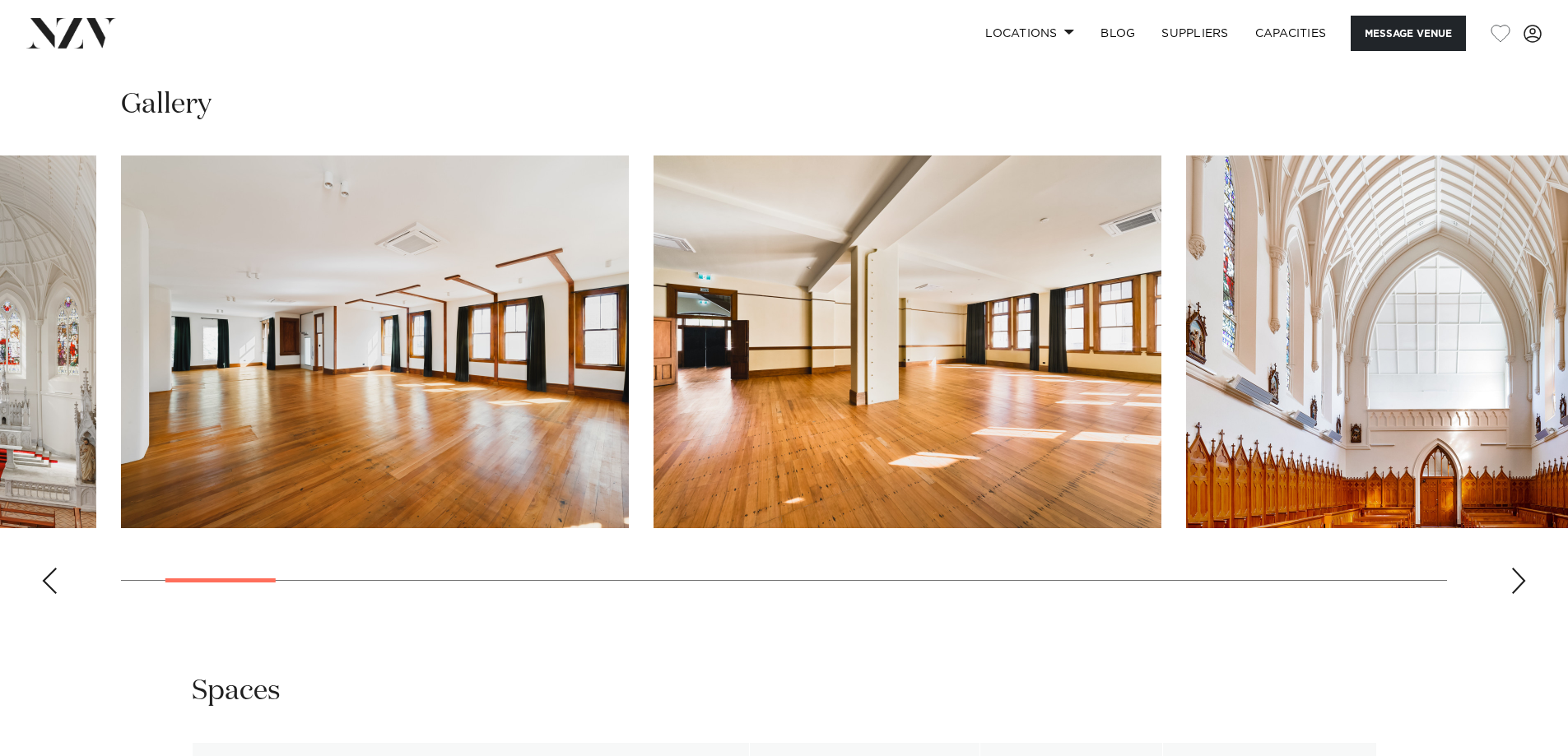 click at bounding box center (1519, 581) 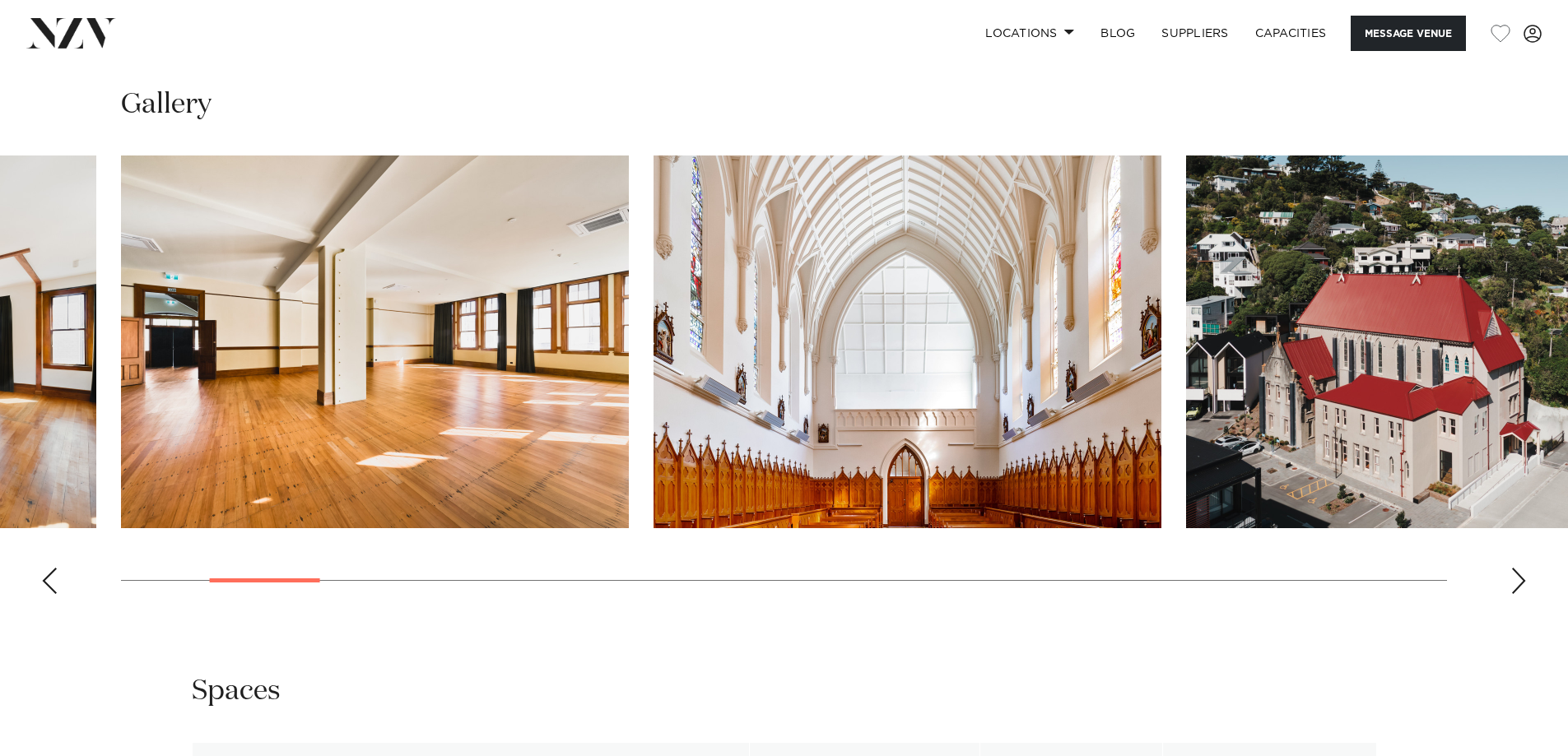 click at bounding box center [1519, 581] 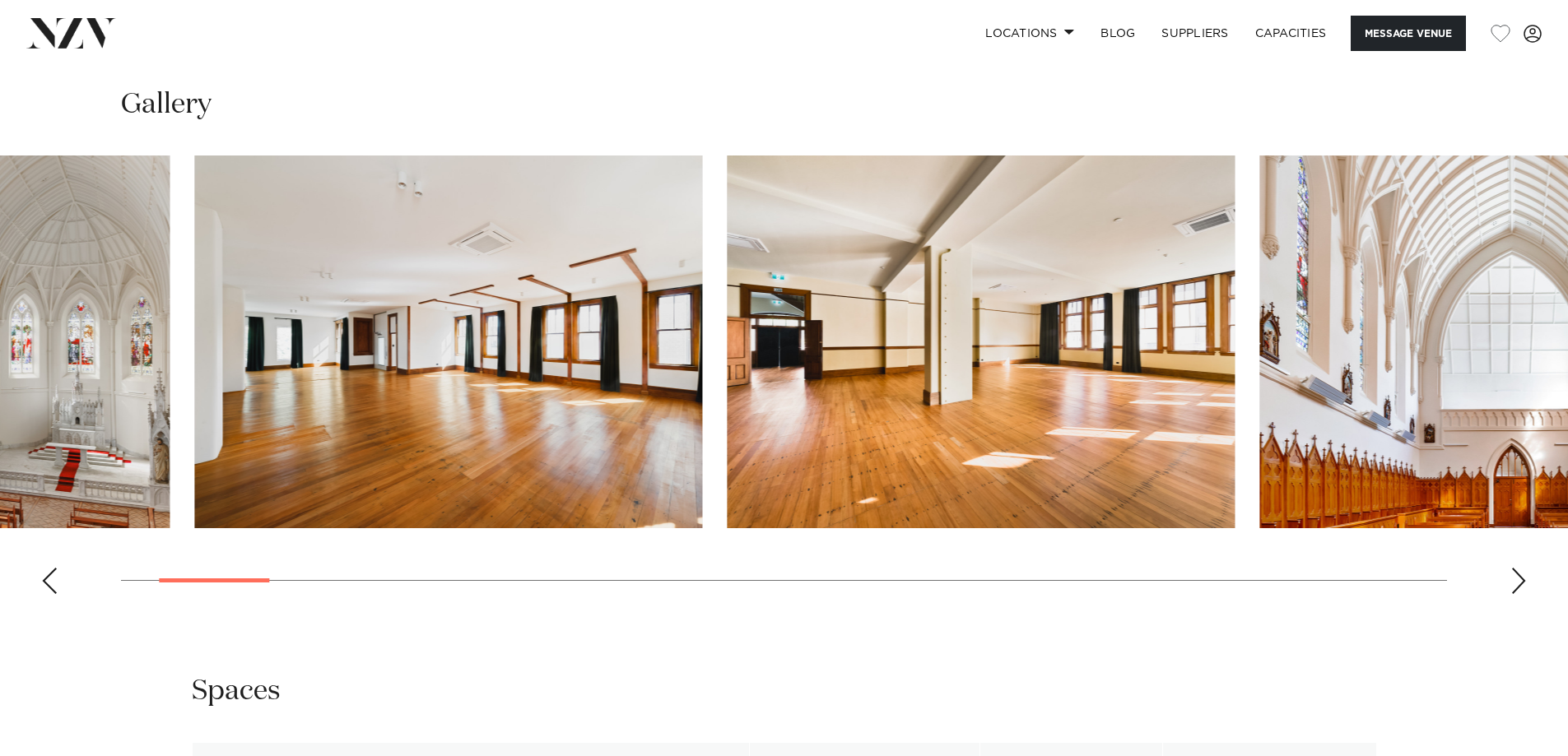 click at bounding box center [784, 381] 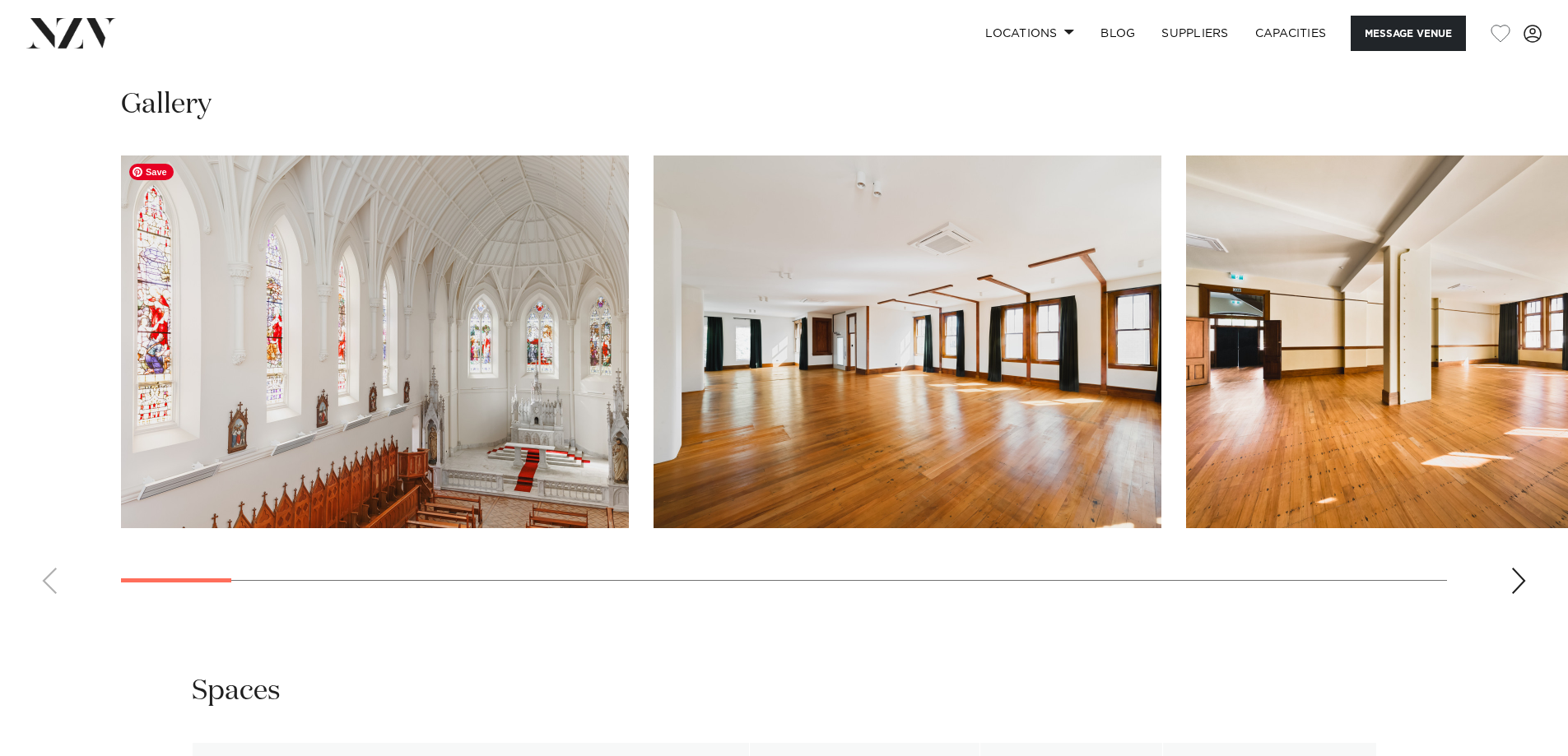click at bounding box center (375, 341) 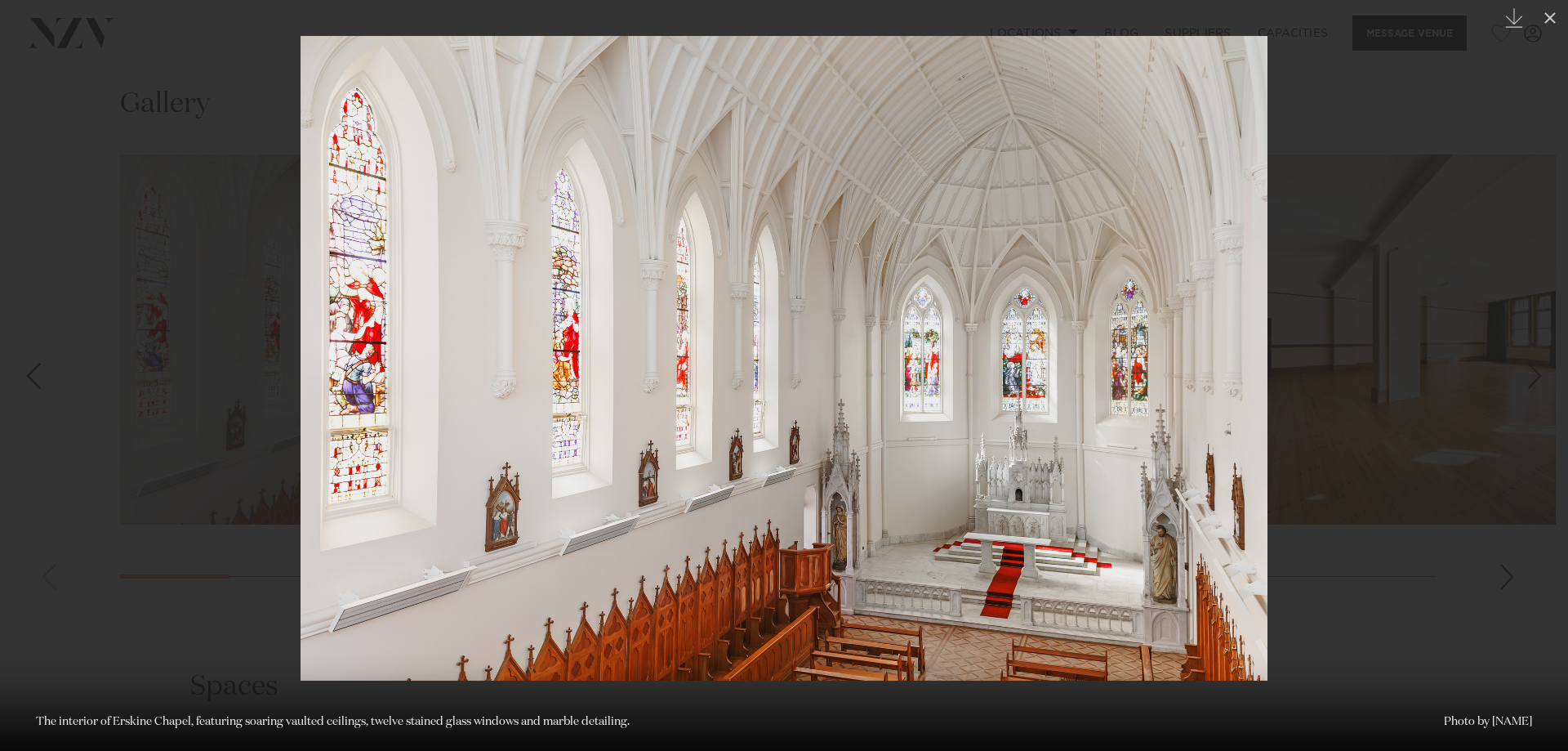 click at bounding box center [784, 375] 